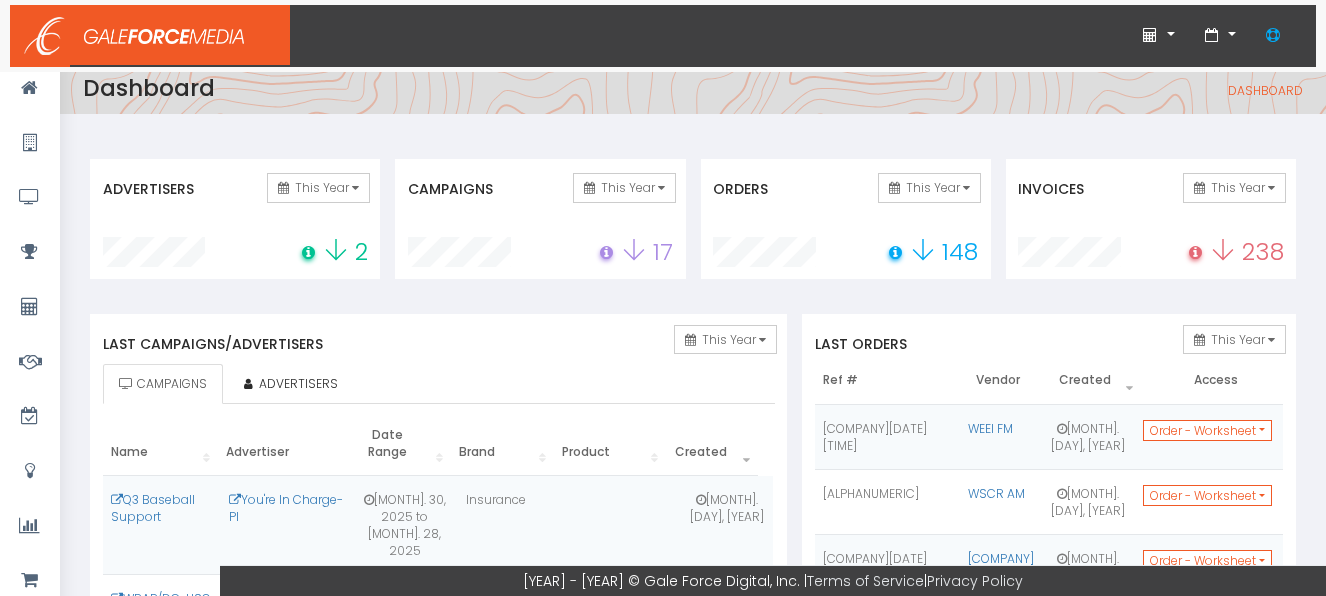 scroll, scrollTop: 0, scrollLeft: 0, axis: both 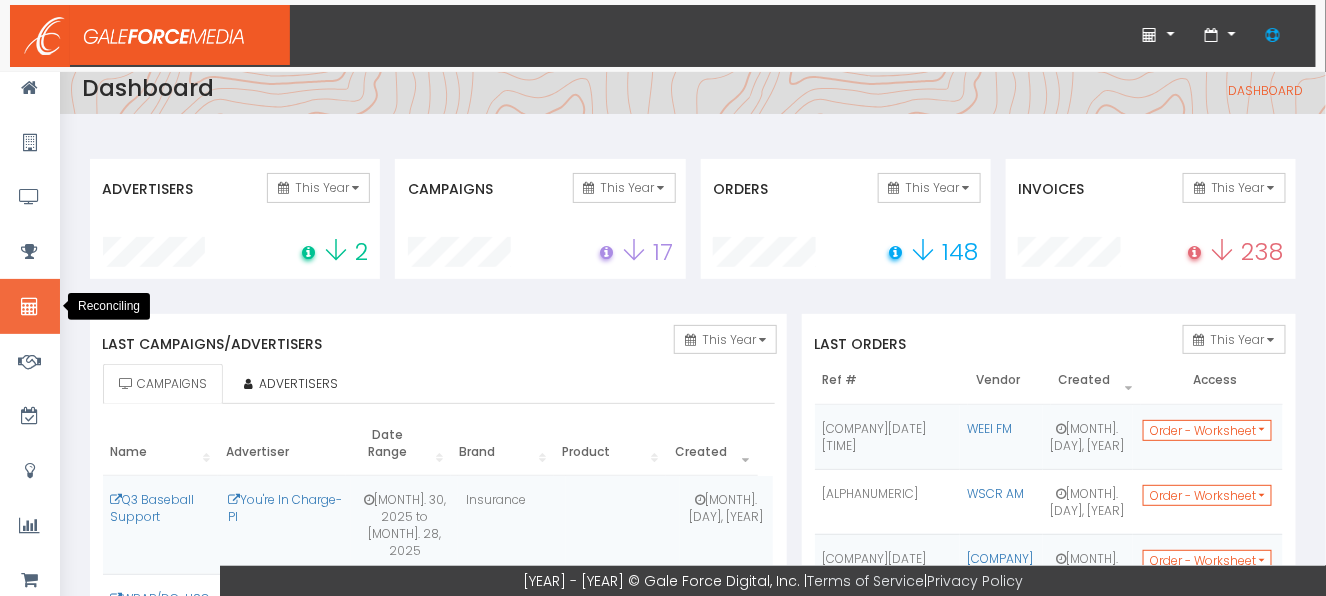 click at bounding box center (30, 306) 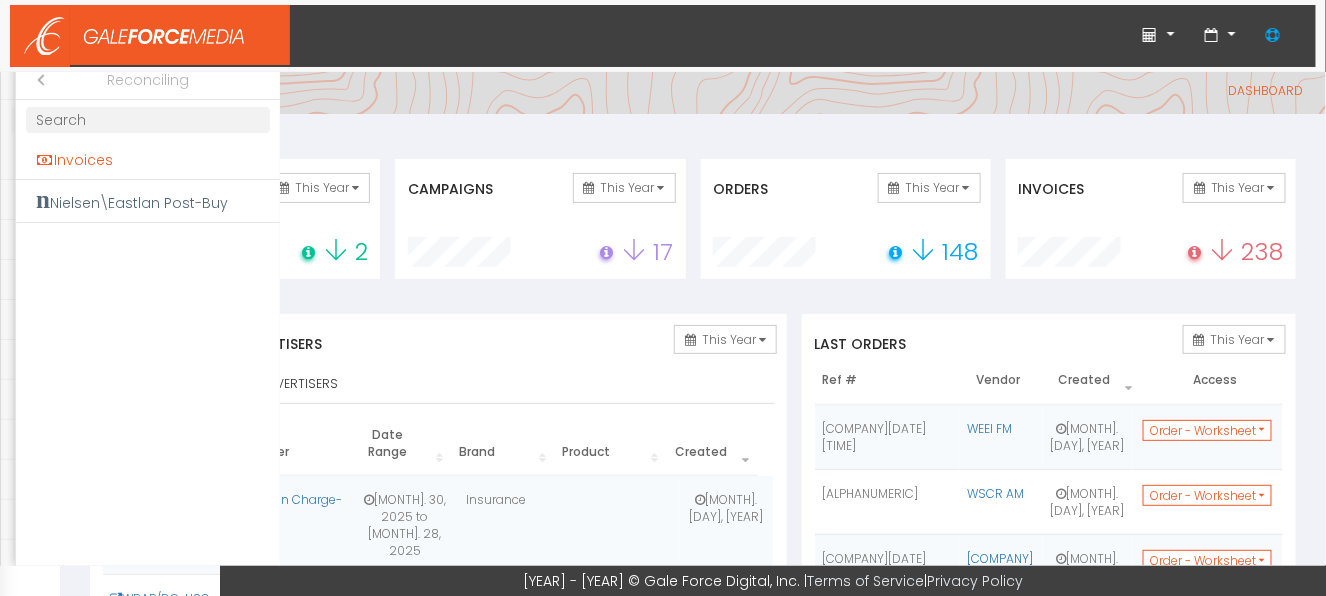 click on "Invoices" at bounding box center [148, 160] 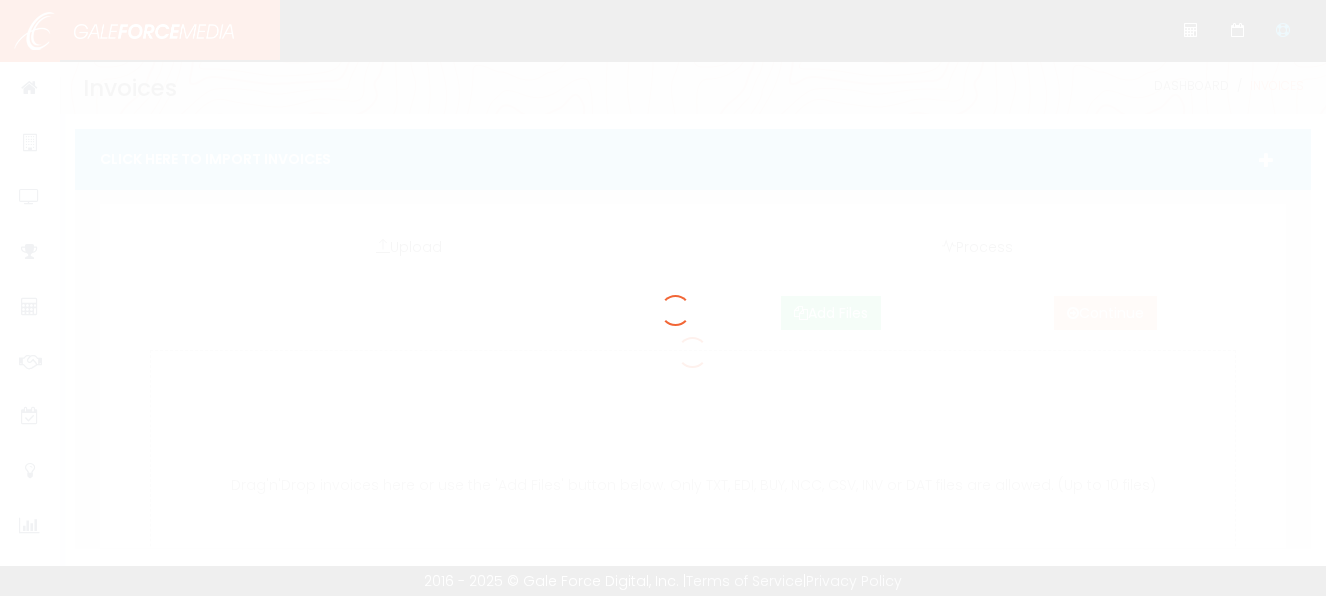 scroll, scrollTop: 0, scrollLeft: 0, axis: both 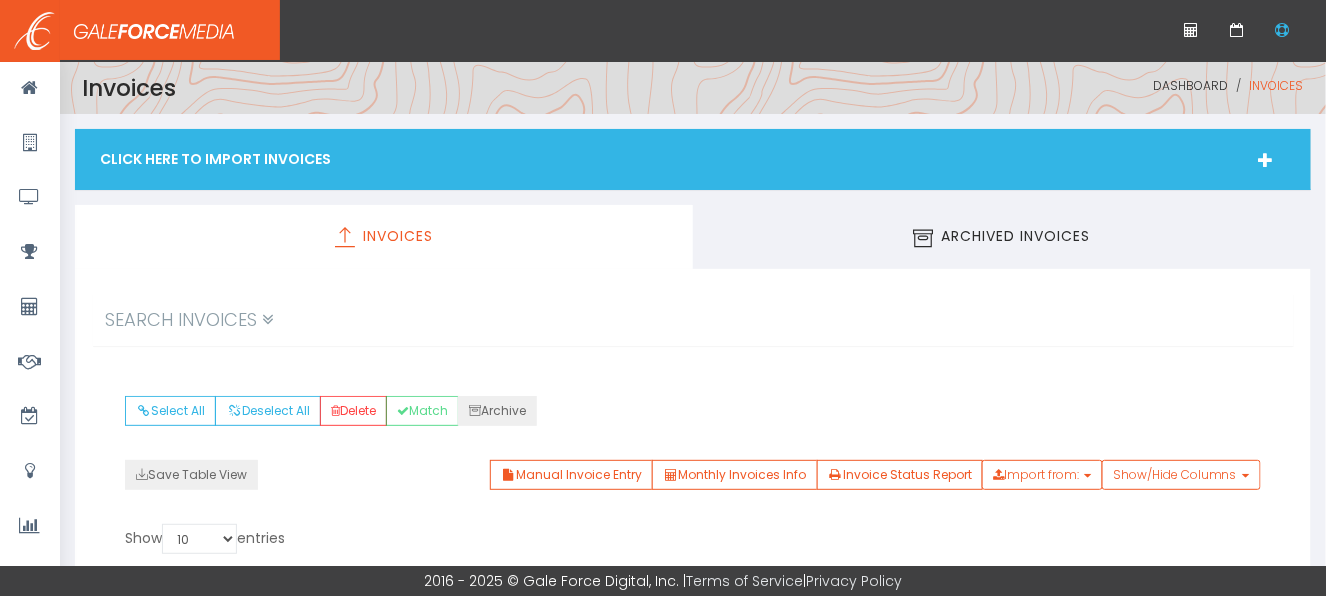 click on "Click Here To Import Invoices" at bounding box center [693, 159] 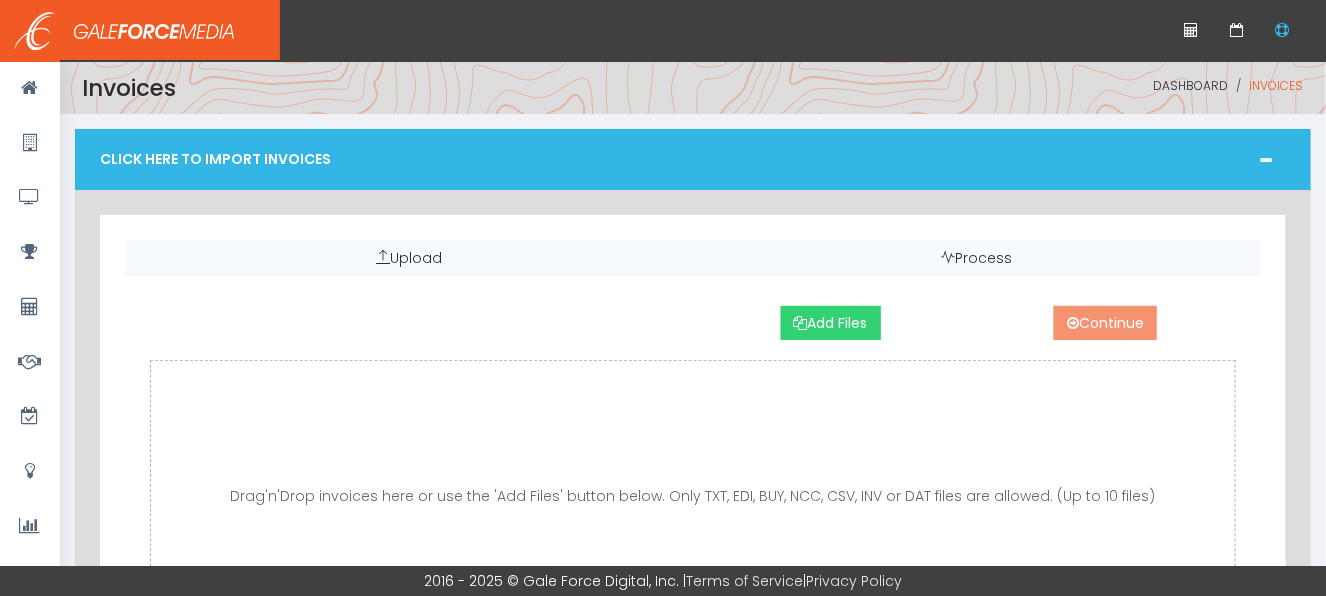 click on "Add Files" at bounding box center (831, 323) 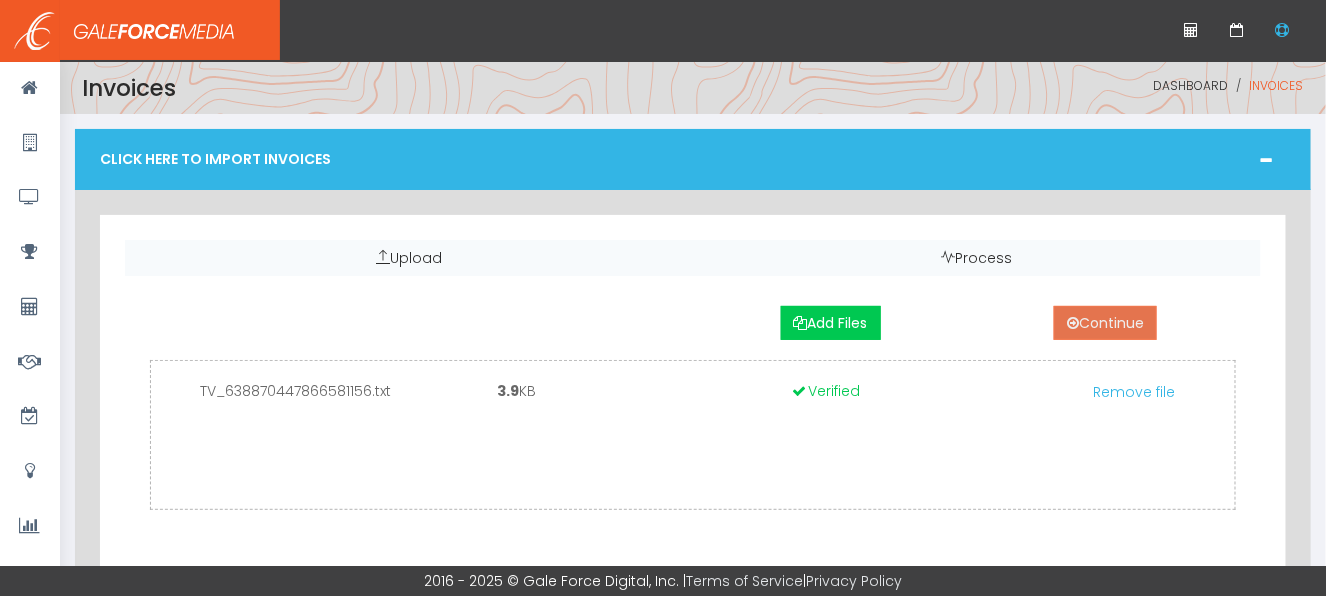 click on "Continue" at bounding box center (1105, 323) 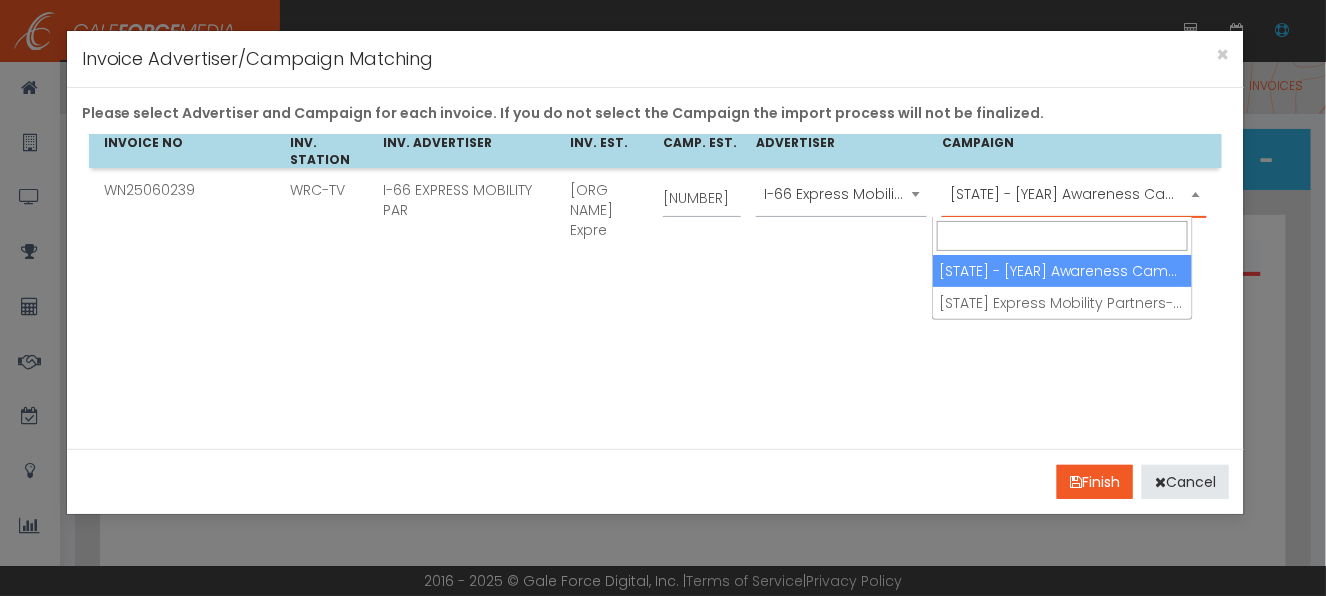 click on "I-66 - 2024 Awareness Campaign" at bounding box center [1074, 194] 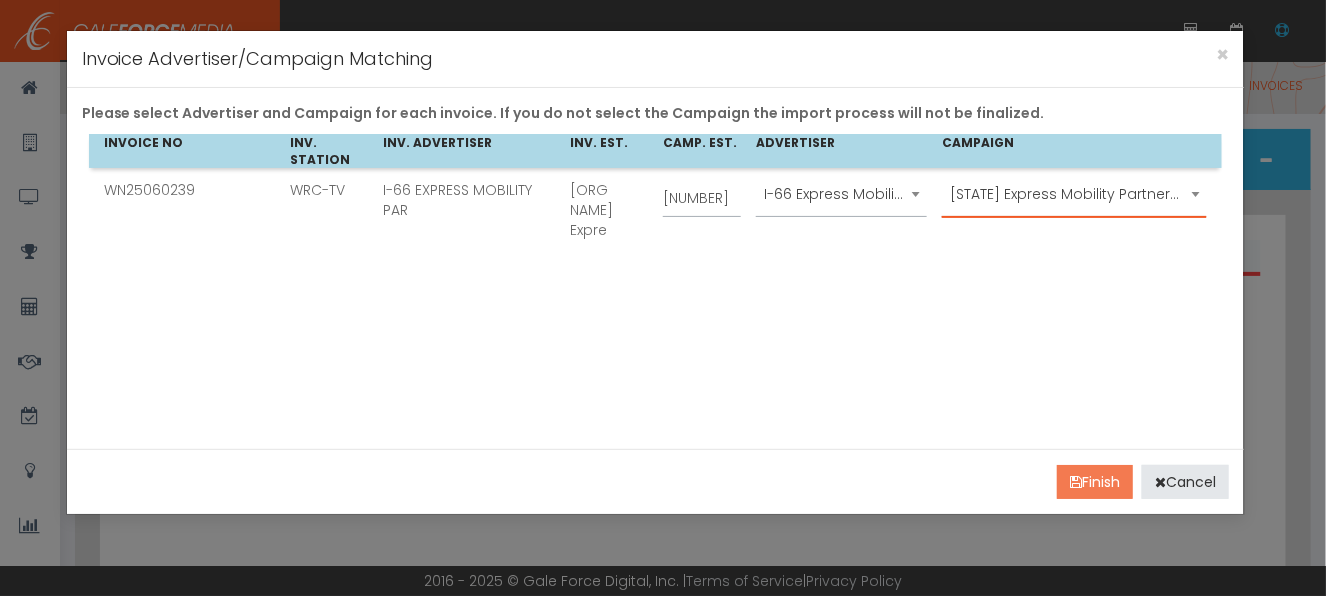 click on "Finish" at bounding box center (1095, 482) 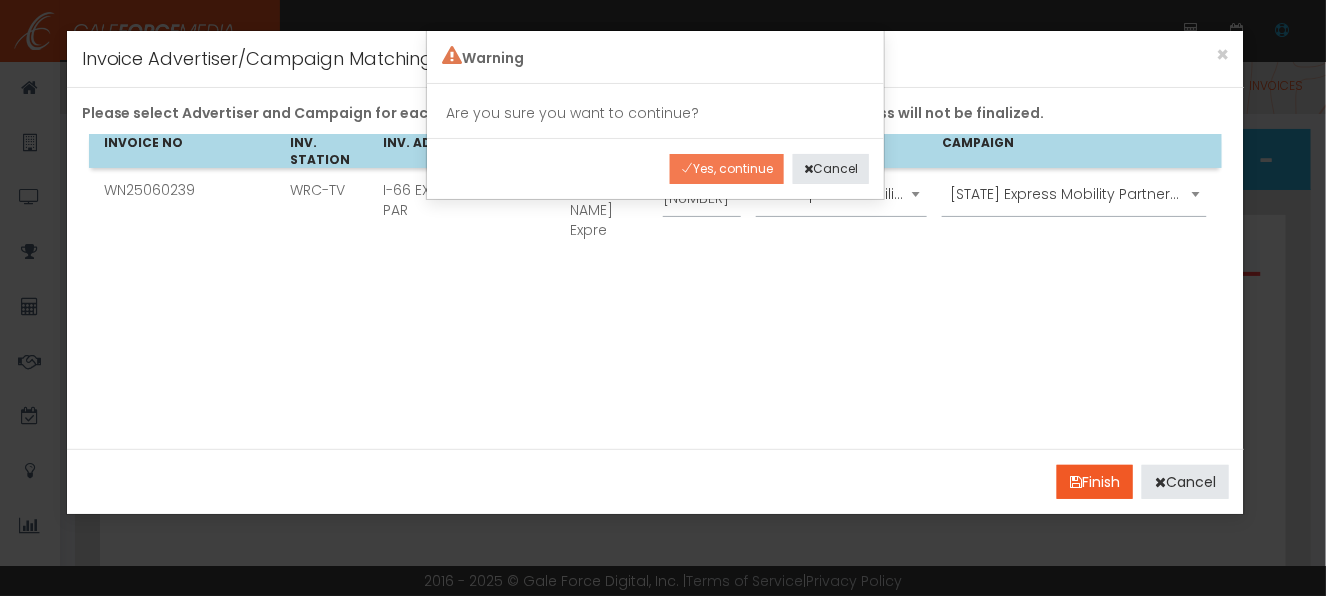 click on "Yes, continue" at bounding box center (727, 169) 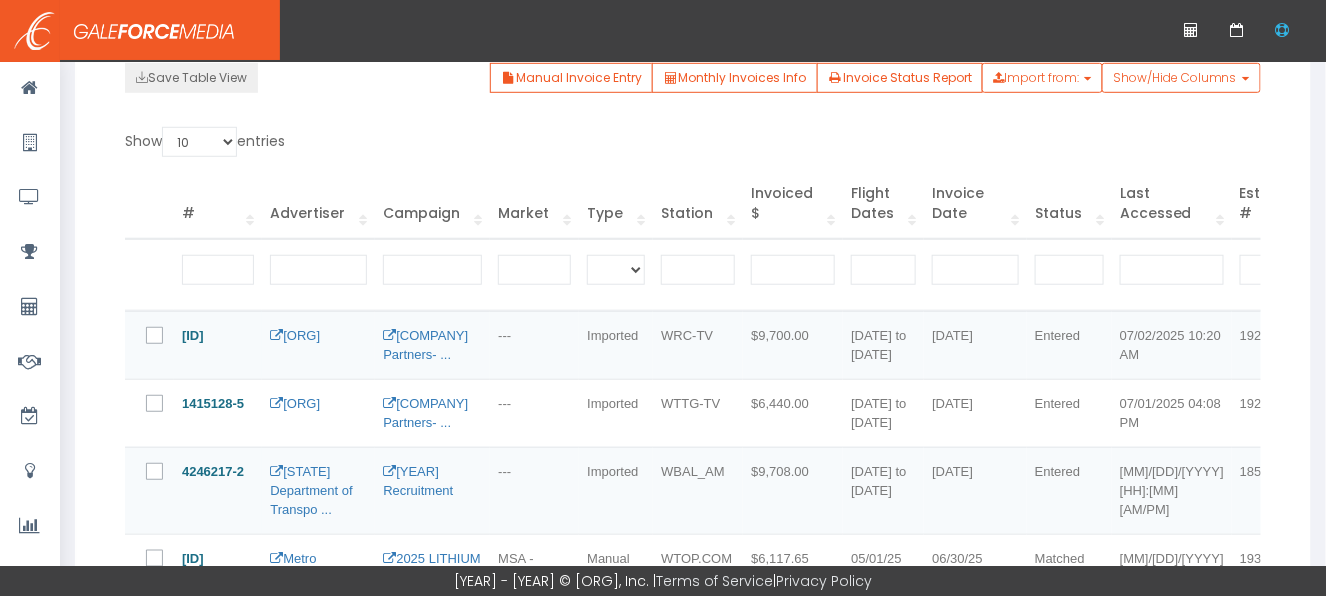 scroll, scrollTop: 0, scrollLeft: 0, axis: both 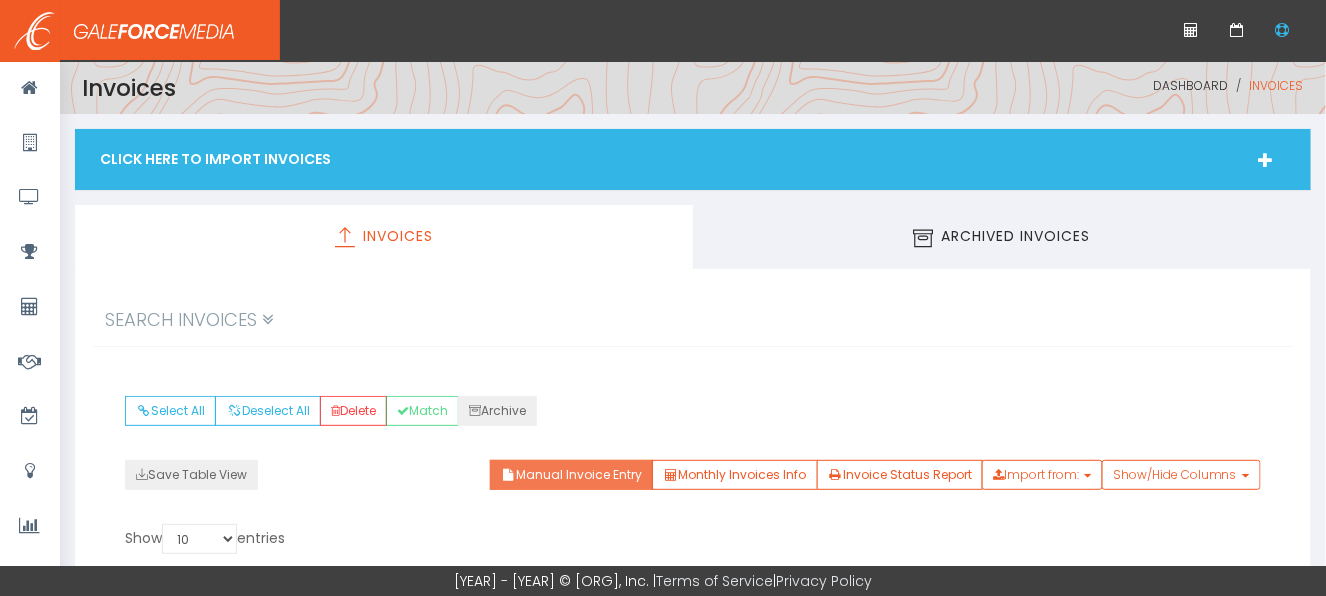 click on "Manual Invoice Entry" at bounding box center [571, 475] 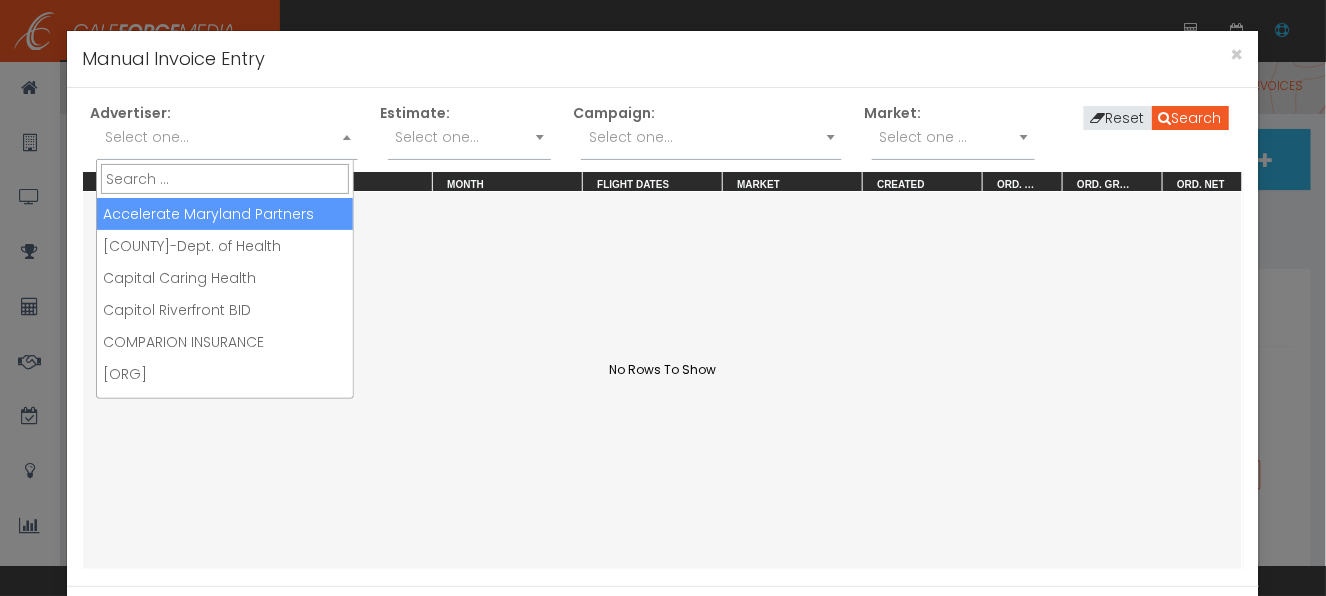 click on "Select one..." at bounding box center [227, 137] 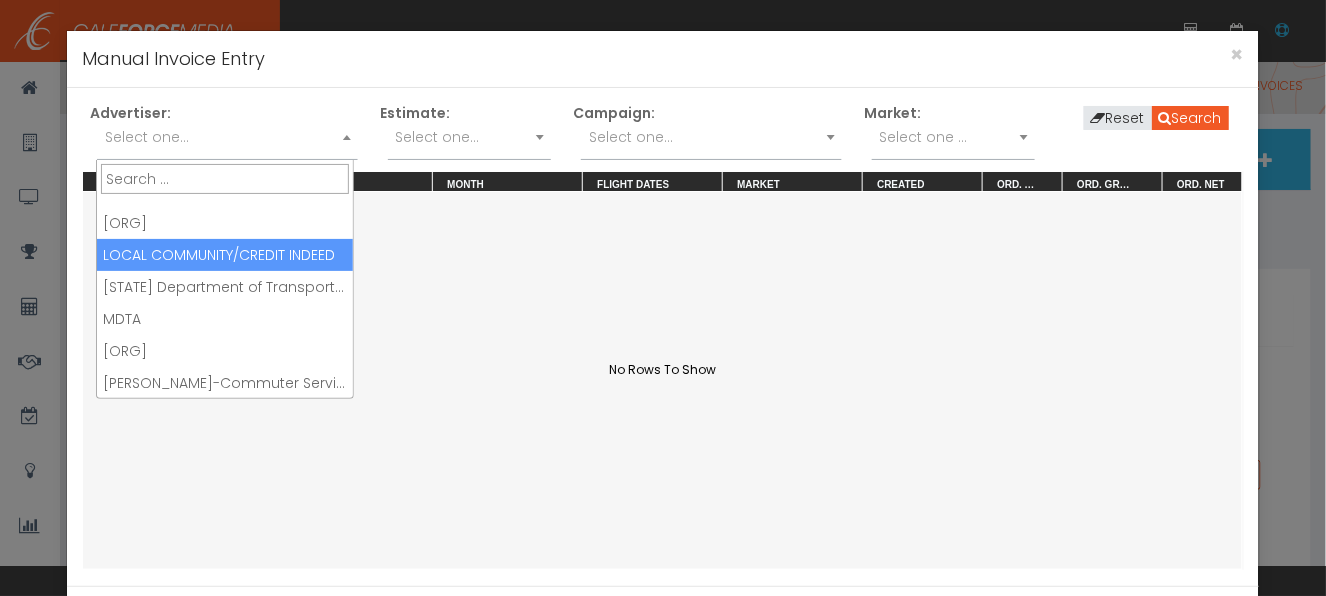 scroll, scrollTop: 599, scrollLeft: 0, axis: vertical 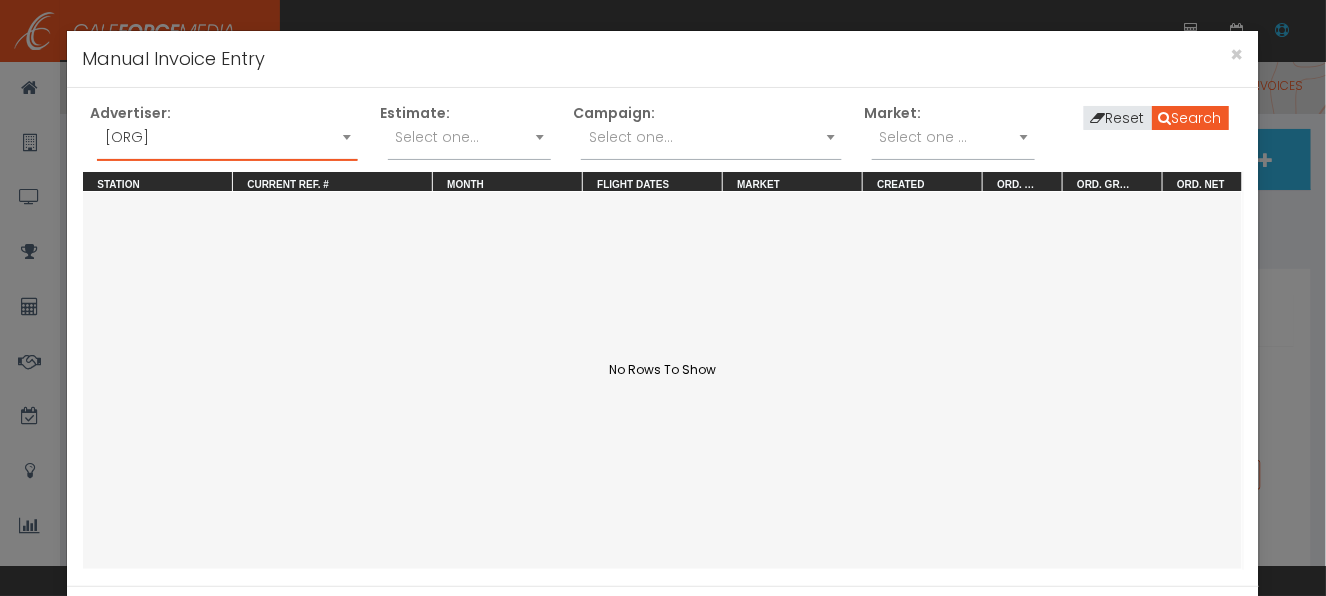 click on "Select one..." at bounding box center (711, 137) 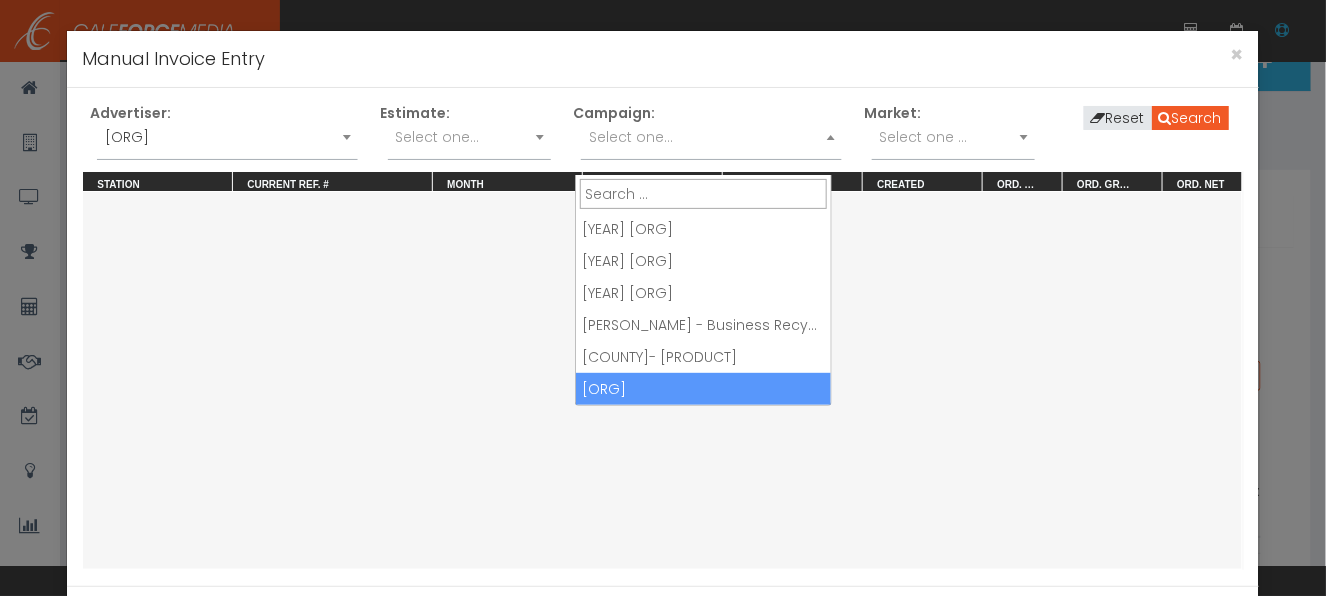 scroll, scrollTop: 199, scrollLeft: 0, axis: vertical 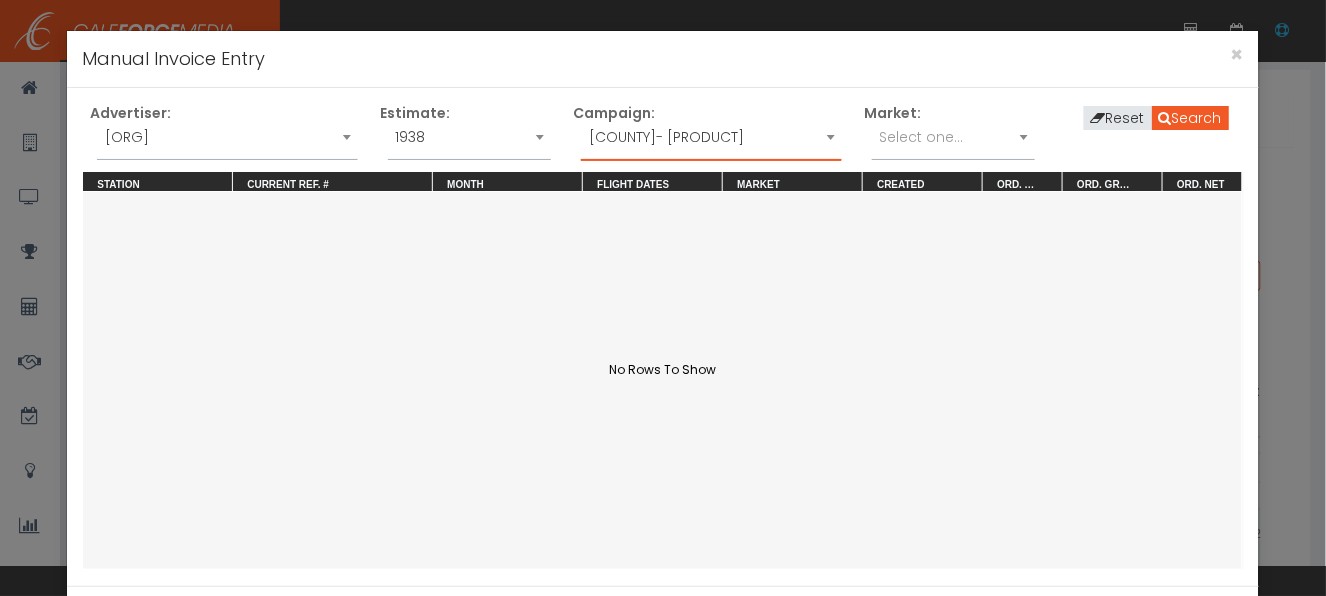 click on "Select one..." at bounding box center [922, 137] 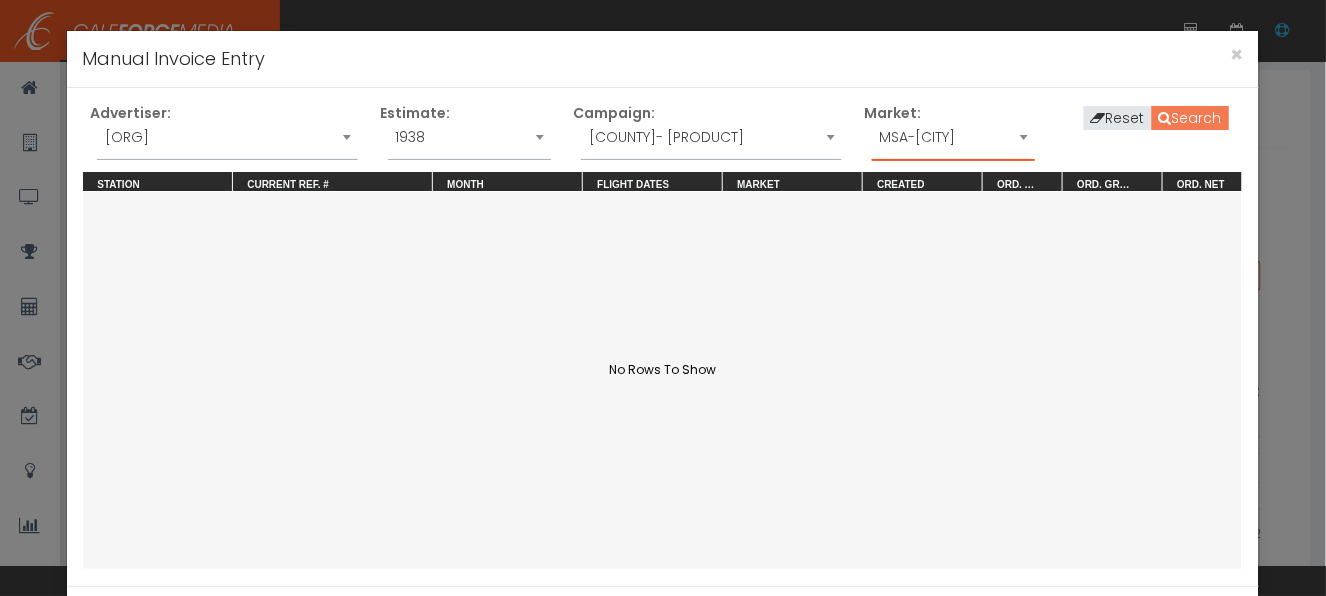 click on "Search" at bounding box center [1190, 118] 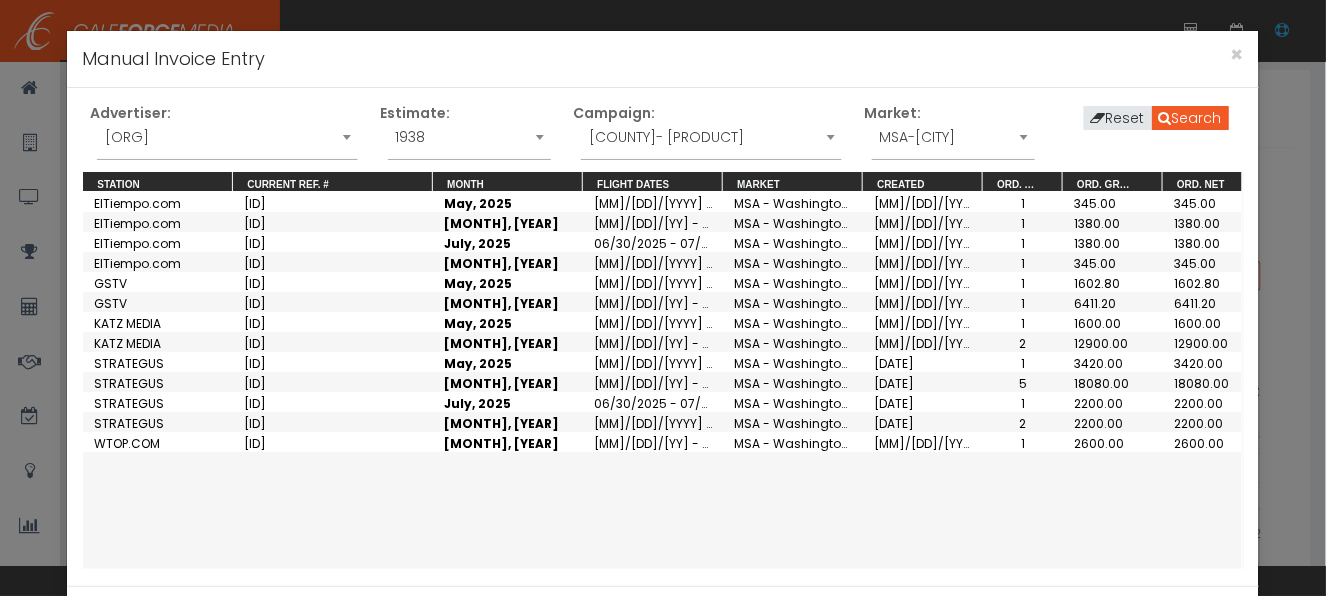 click on "WTOP.COM" at bounding box center (127, 443) 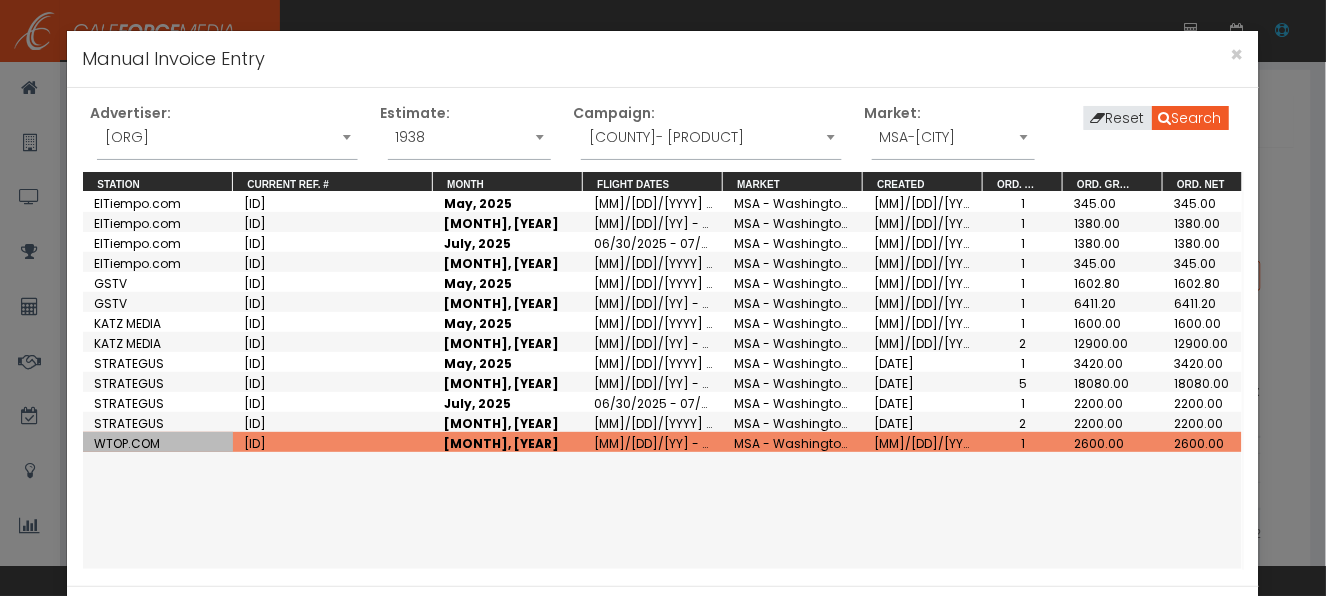 drag, startPoint x: 1311, startPoint y: 304, endPoint x: 1316, endPoint y: 337, distance: 33.37664 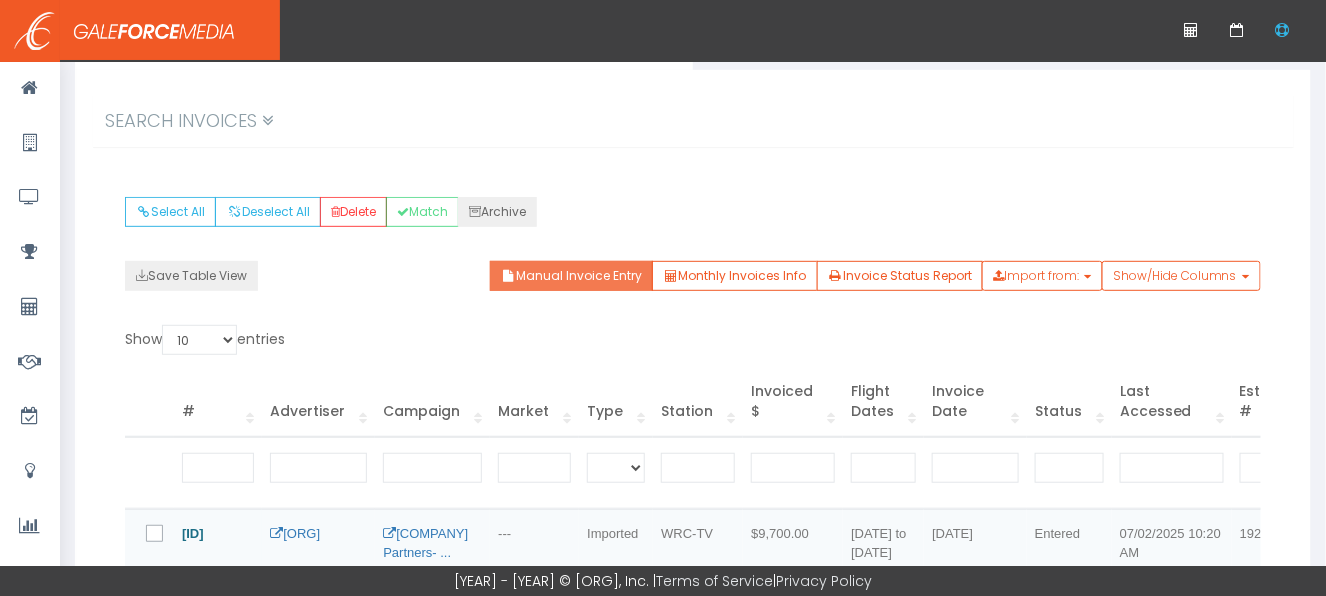 click on "Manual Invoice Entry" at bounding box center (571, 276) 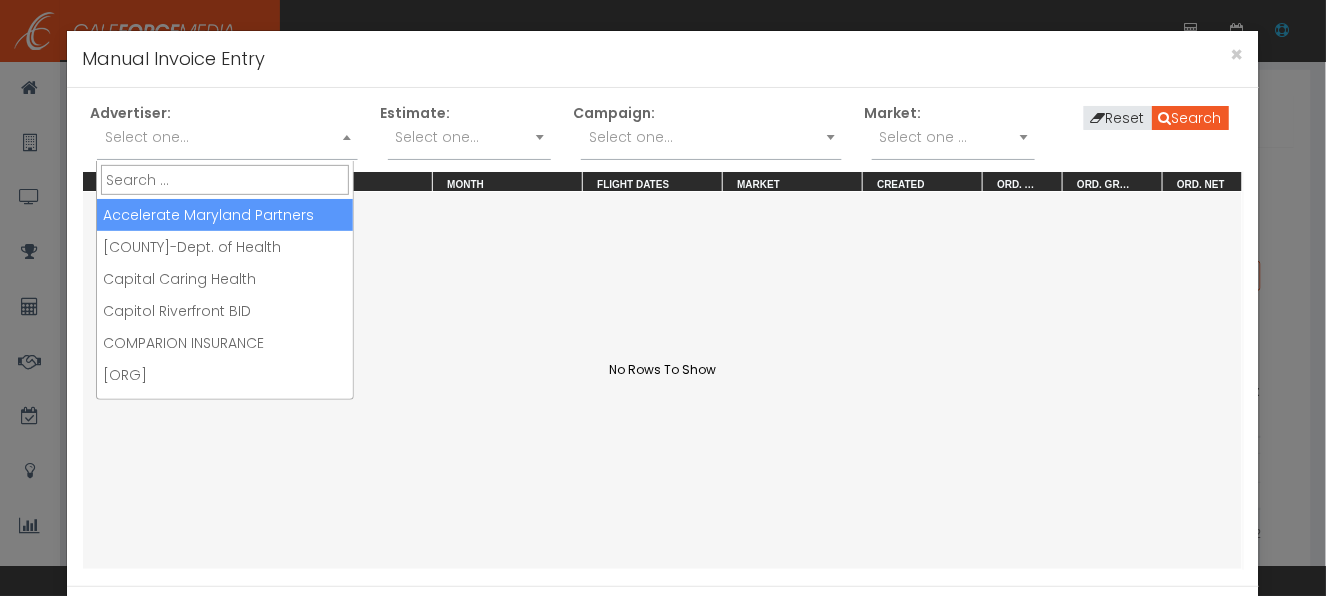 click on "Select one..." at bounding box center [227, 137] 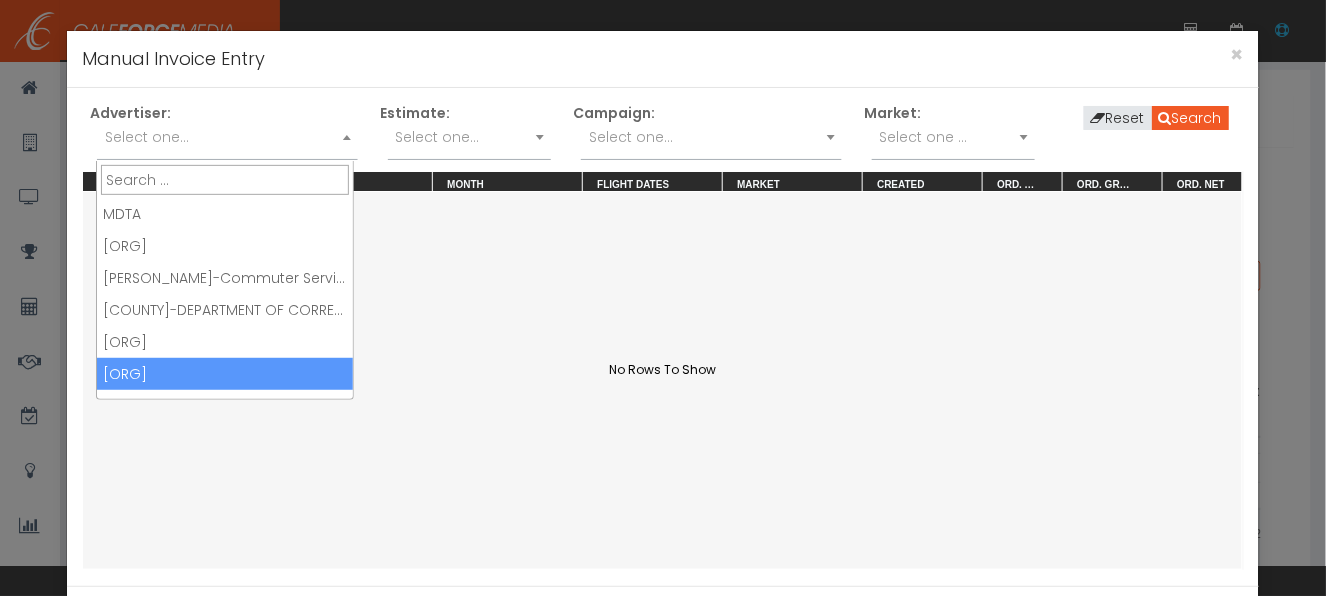 scroll, scrollTop: 700, scrollLeft: 0, axis: vertical 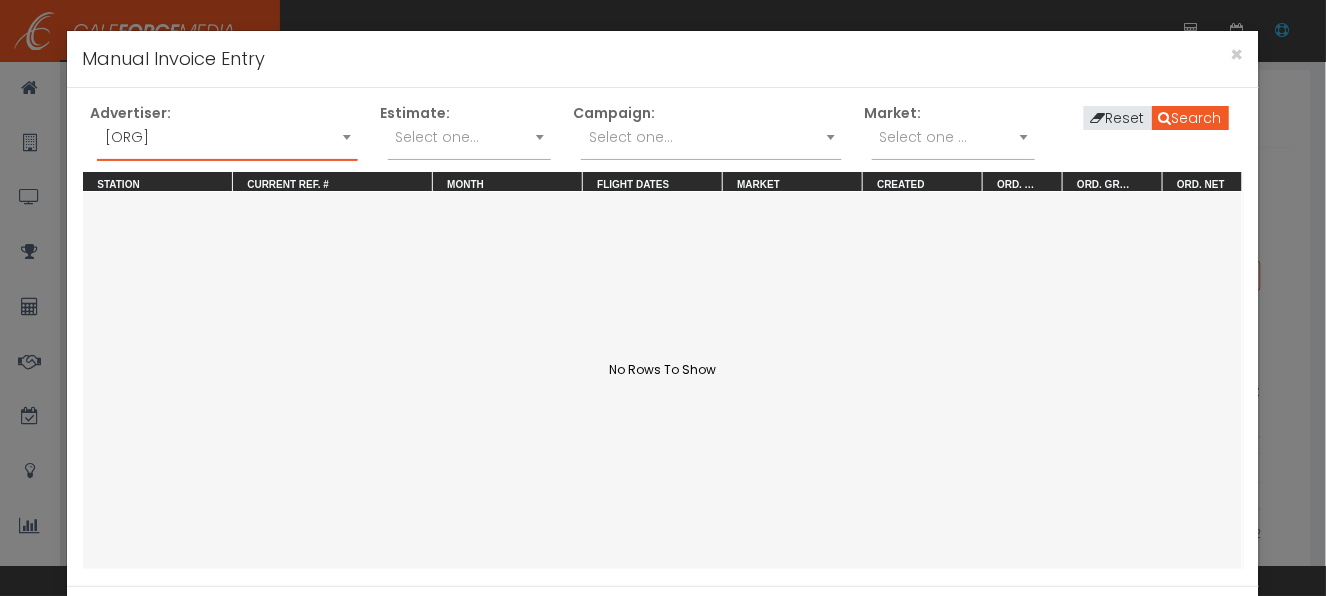 click on "Select one..." at bounding box center [711, 137] 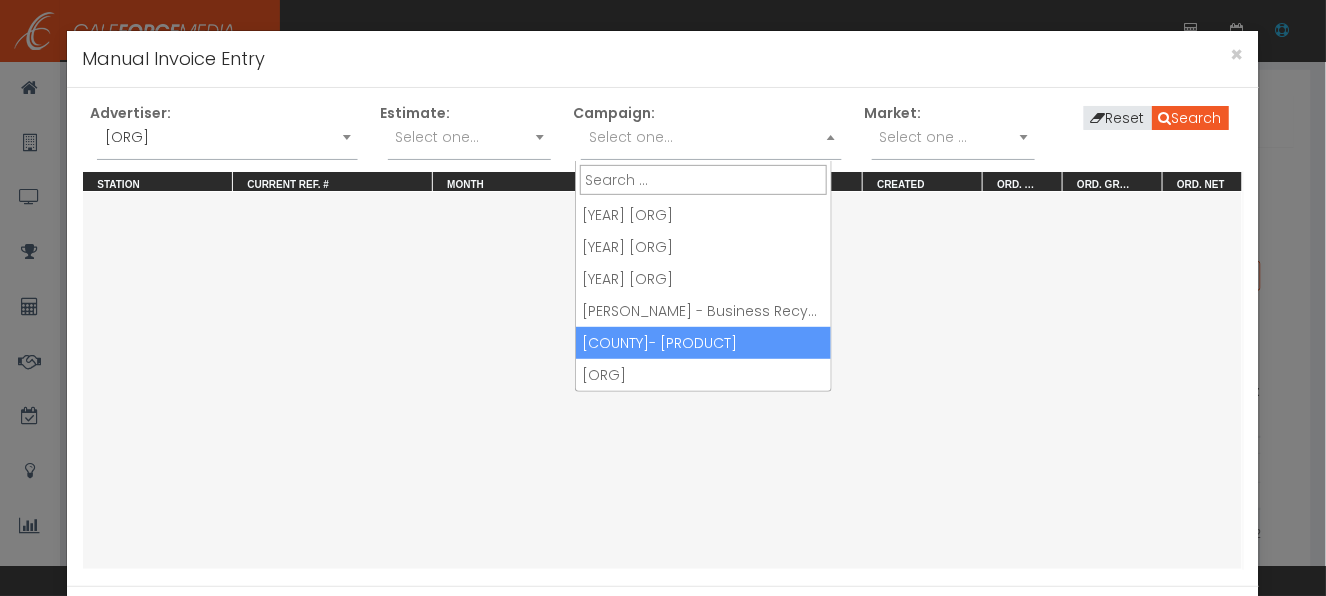 drag, startPoint x: 658, startPoint y: 330, endPoint x: 714, endPoint y: 289, distance: 69.40461 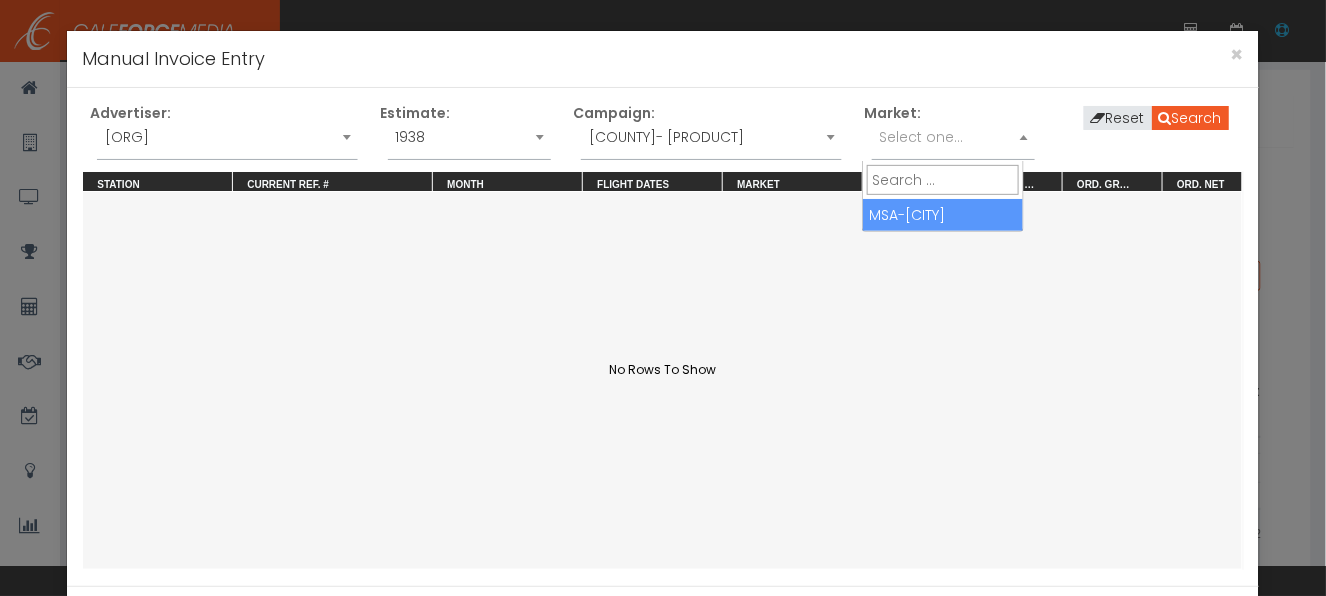 drag, startPoint x: 918, startPoint y: 139, endPoint x: 920, endPoint y: 179, distance: 40.04997 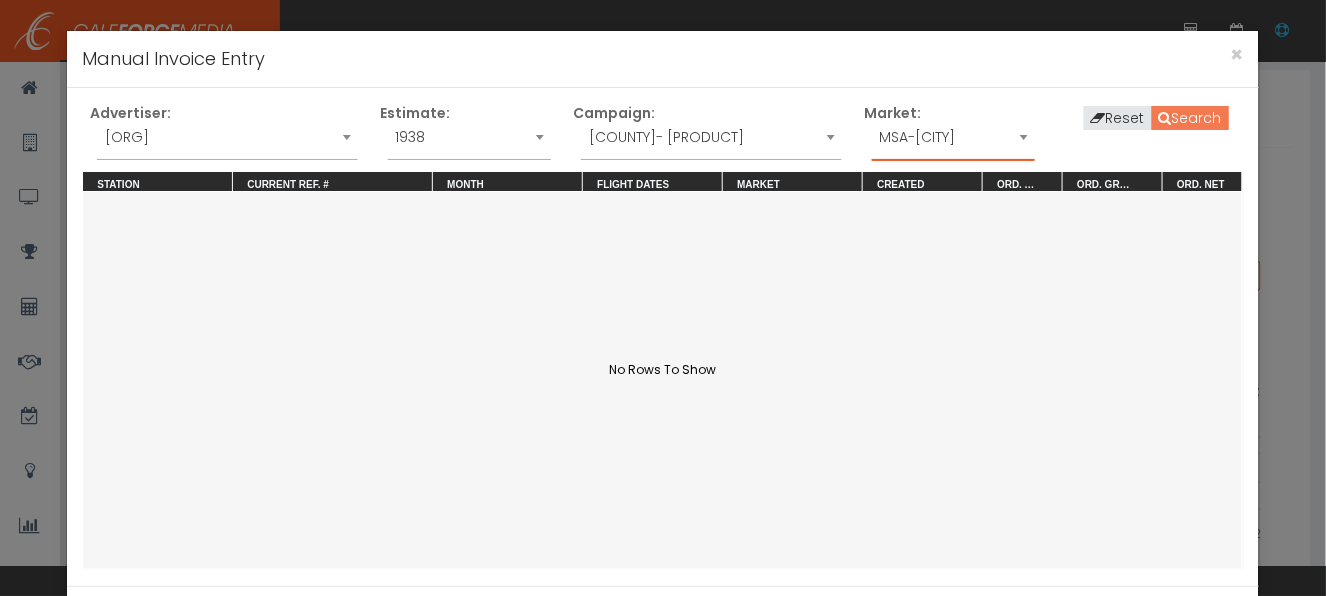 click on "Search" at bounding box center [1190, 118] 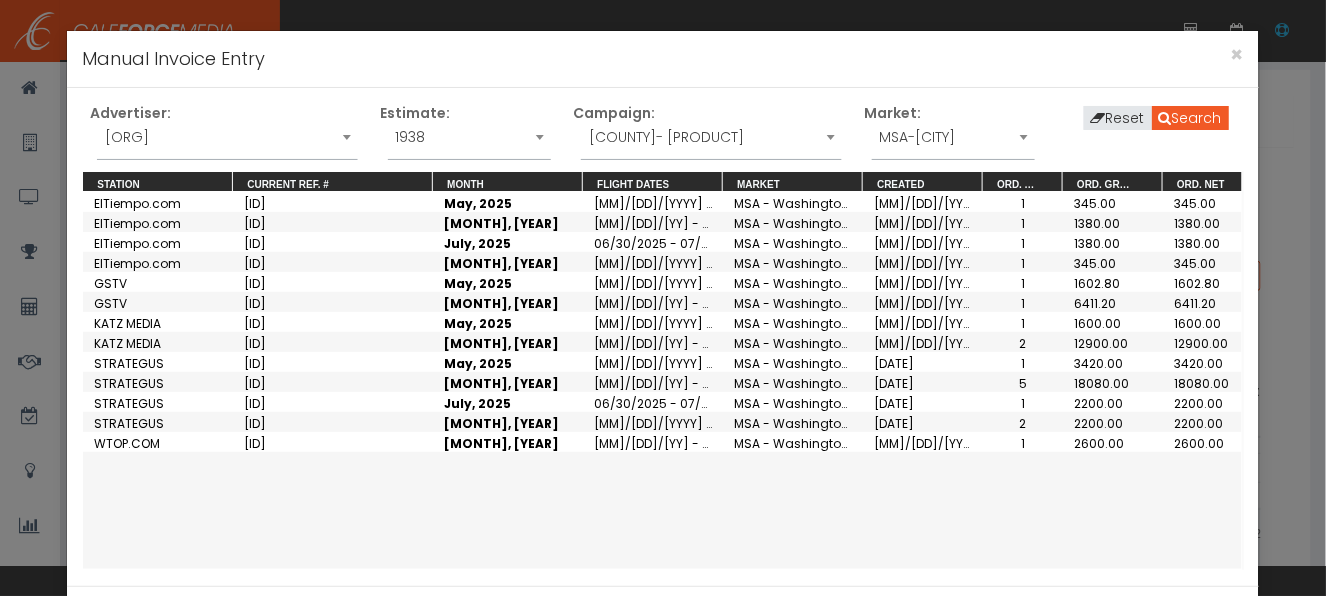 drag, startPoint x: 178, startPoint y: 441, endPoint x: 192, endPoint y: 431, distance: 17.20465 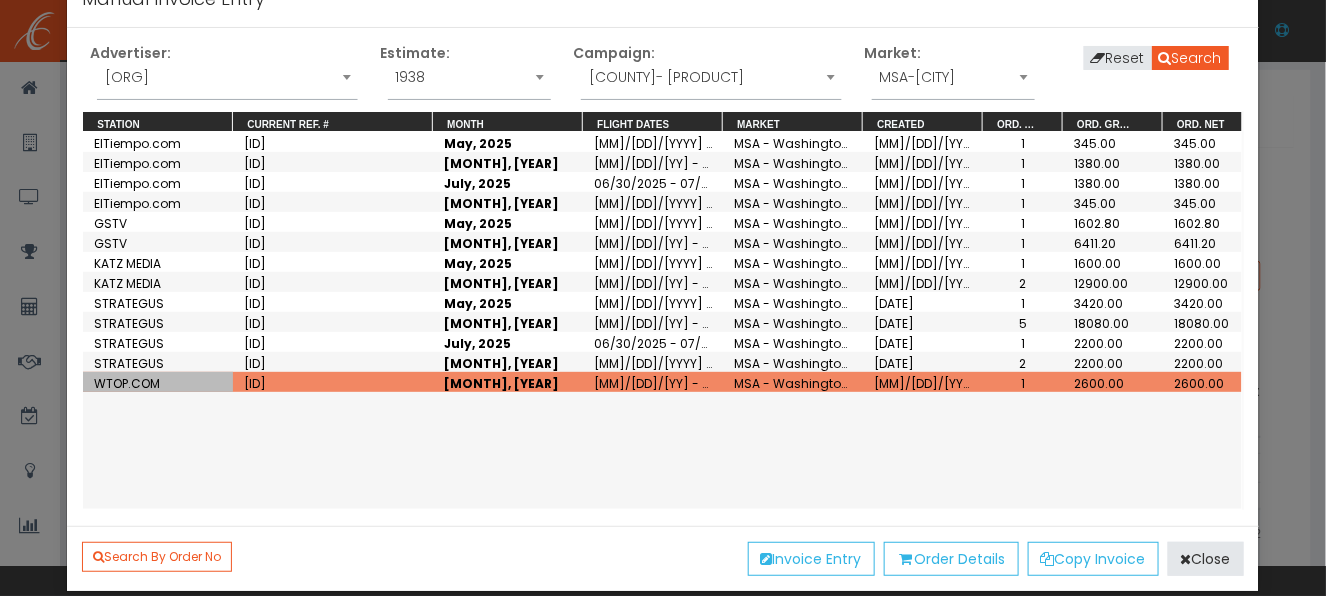 scroll, scrollTop: 83, scrollLeft: 0, axis: vertical 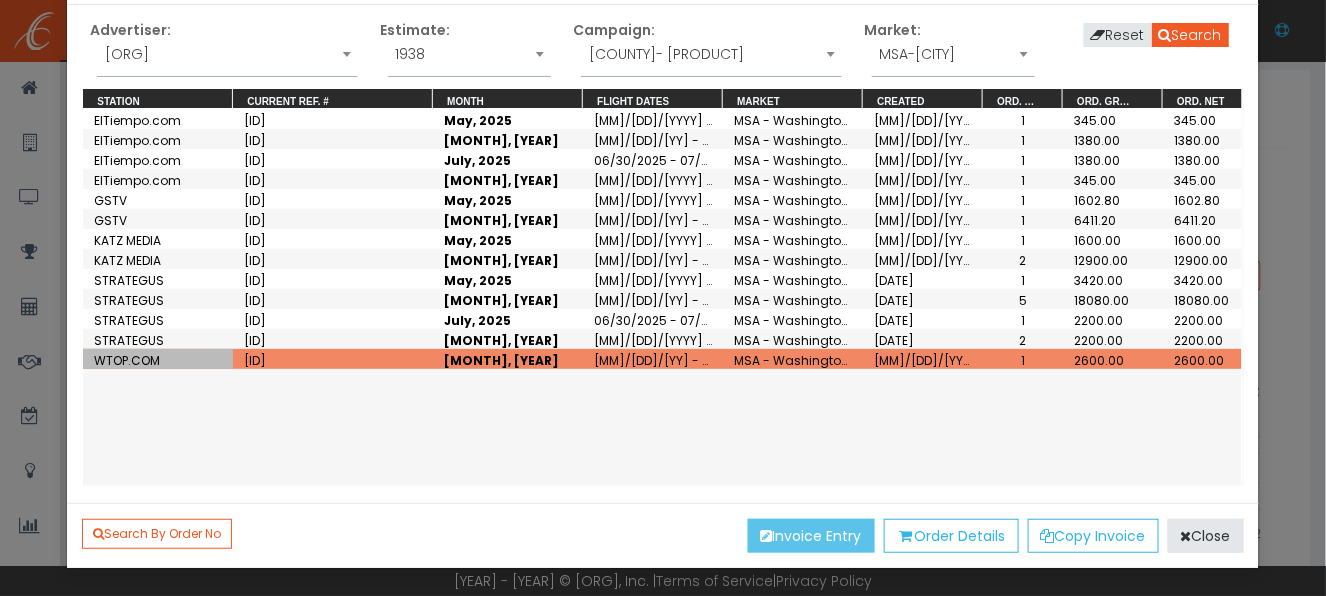 click on "Invoice Entry" at bounding box center [811, 536] 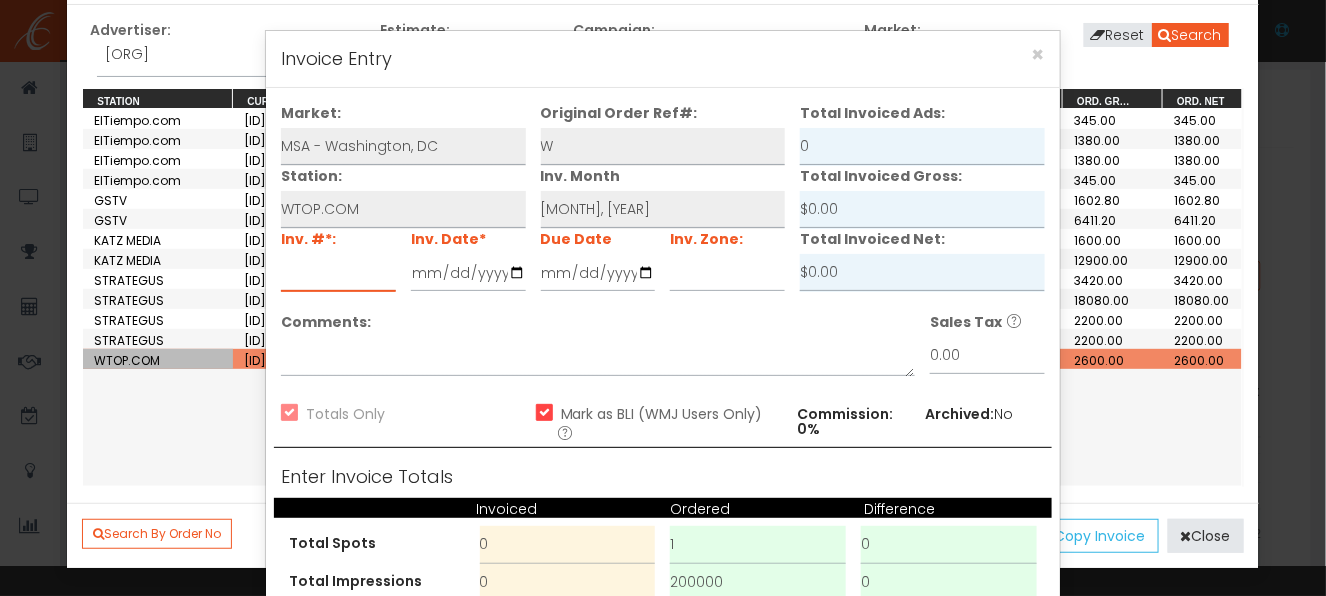 click at bounding box center (338, 273) 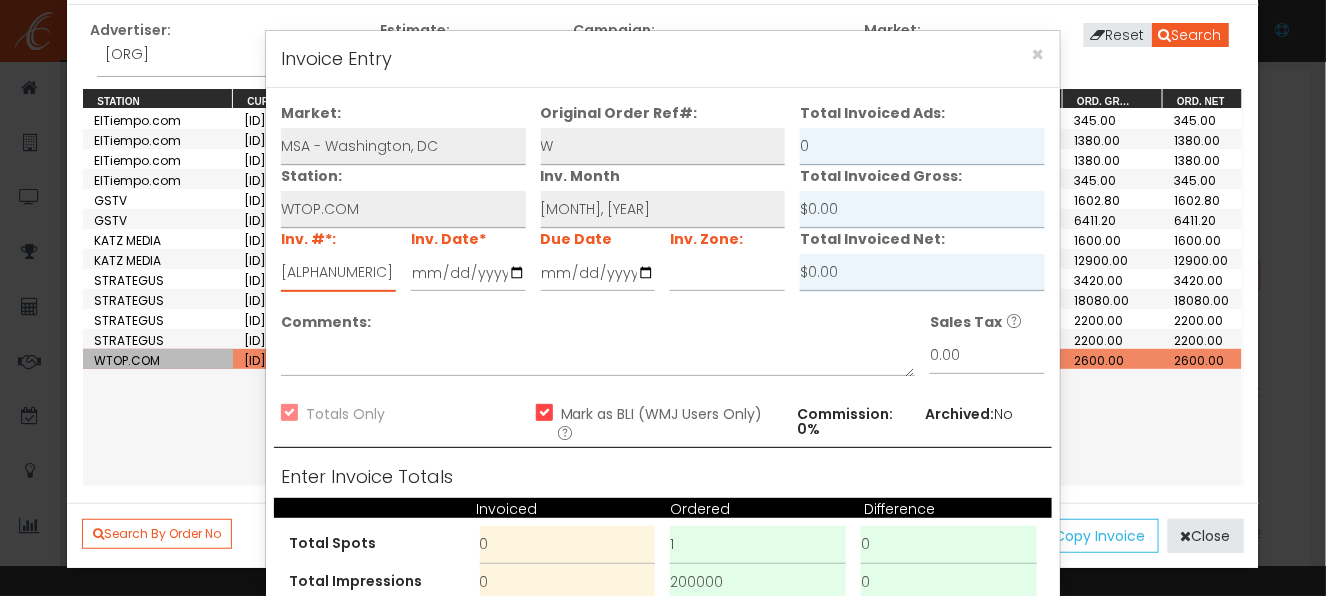 type on "[ALPHANUMERIC]" 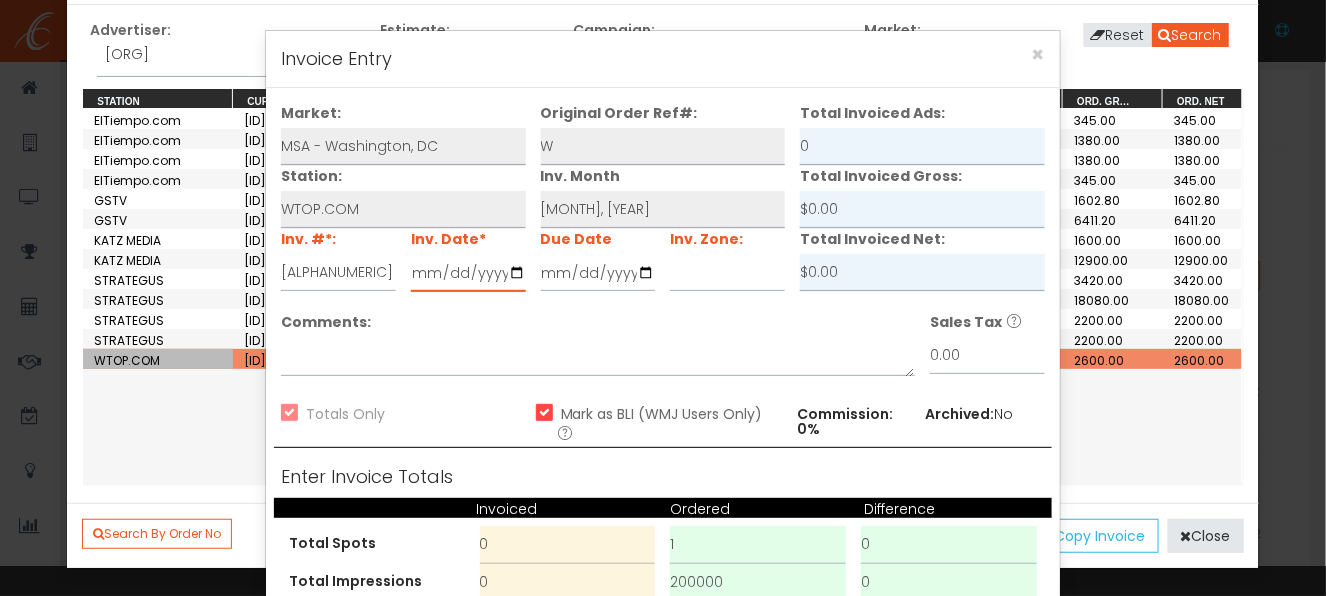 type on "[YEAR]-[MONTH]-[DATE]" 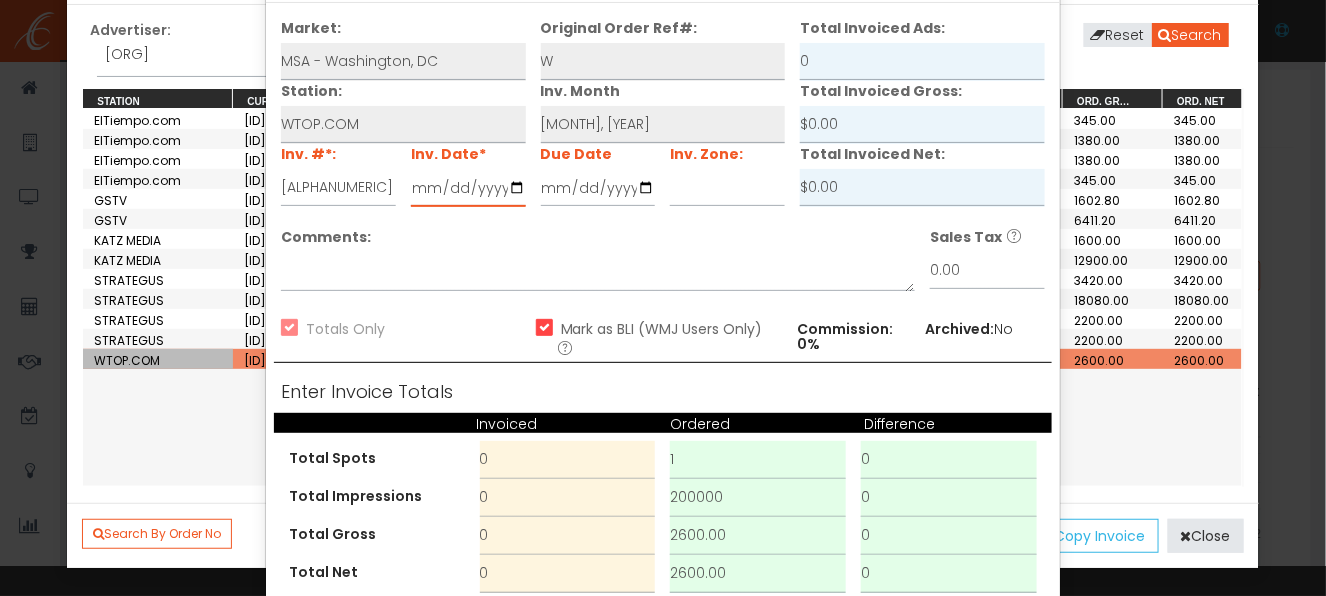 scroll, scrollTop: 186, scrollLeft: 0, axis: vertical 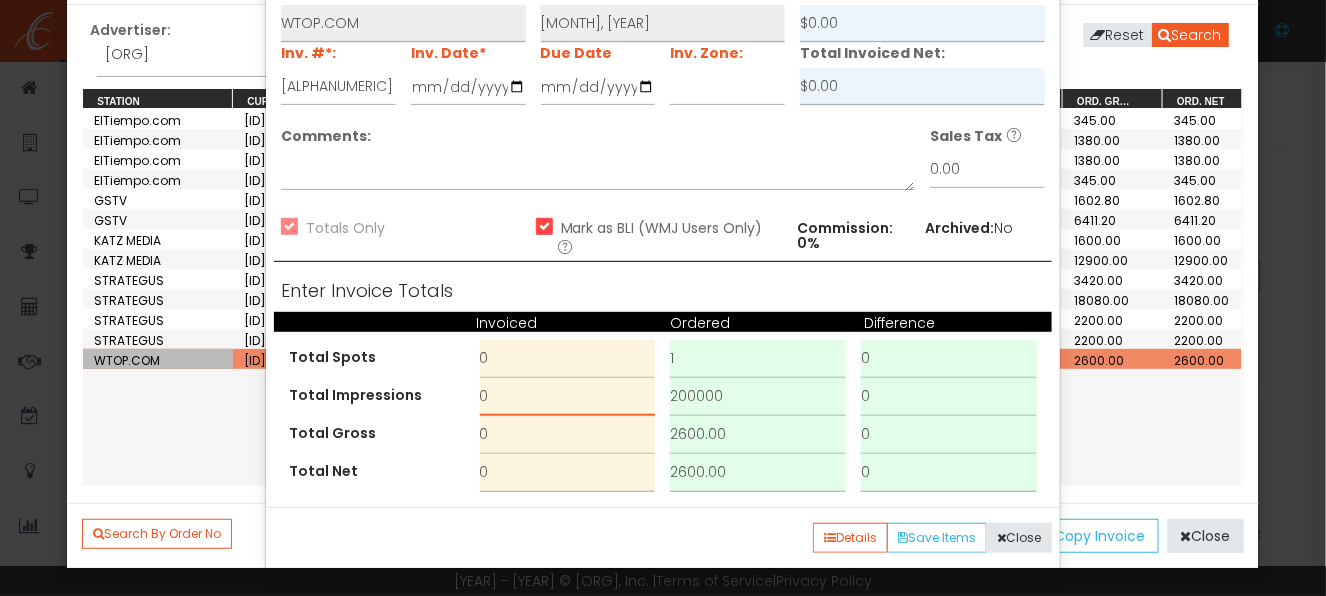 drag, startPoint x: 471, startPoint y: 394, endPoint x: 360, endPoint y: 440, distance: 120.15407 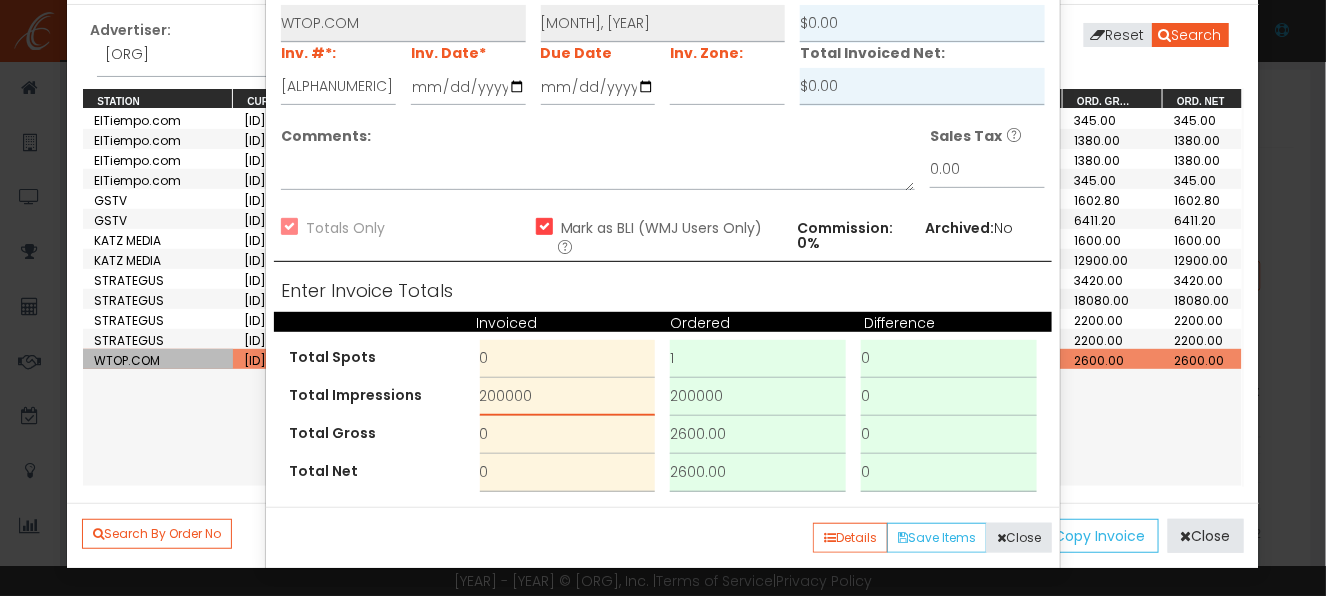 type on "200000" 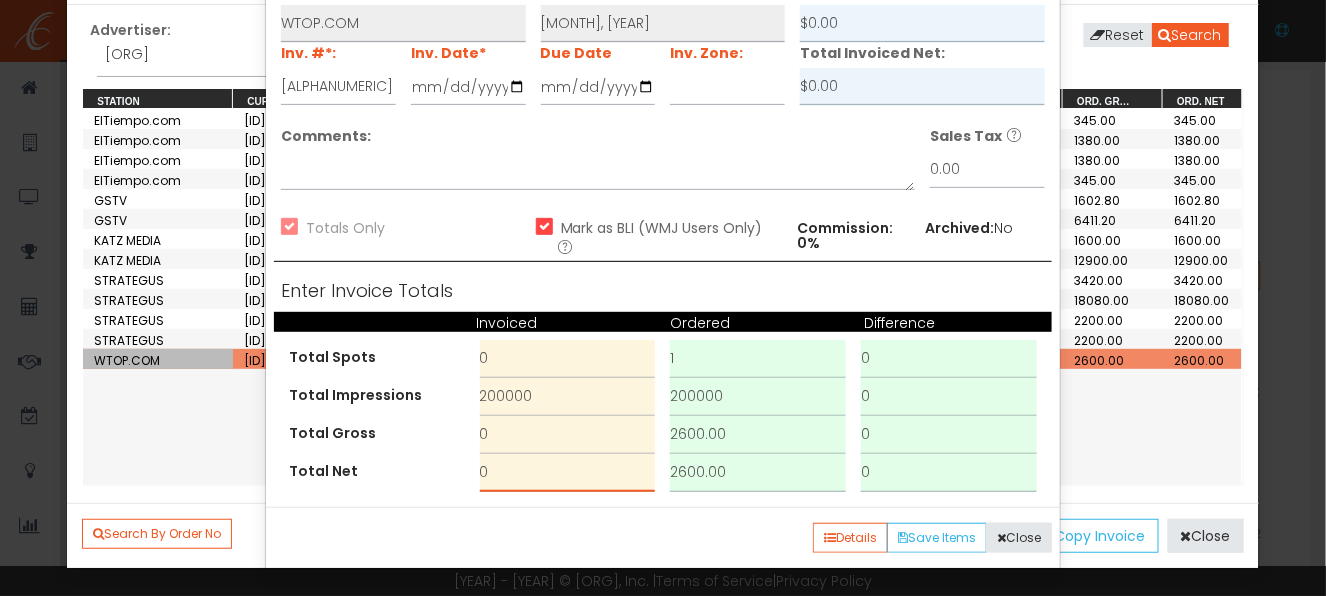 drag, startPoint x: 492, startPoint y: 468, endPoint x: 441, endPoint y: 480, distance: 52.392746 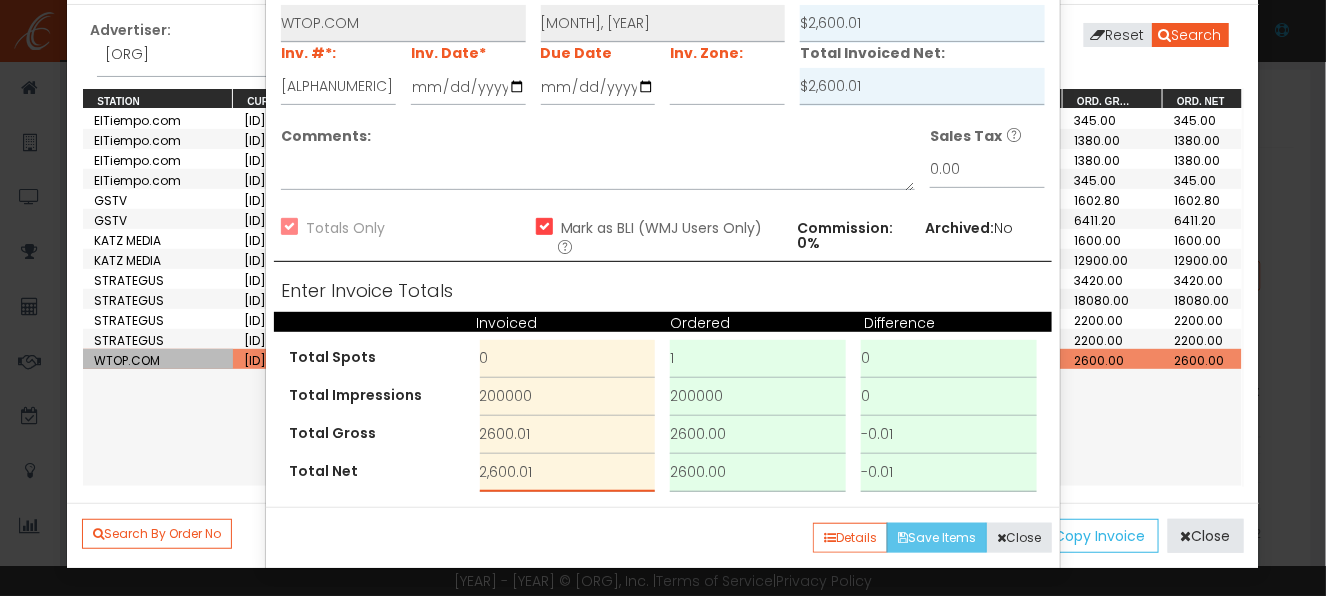 type on "2,600.01" 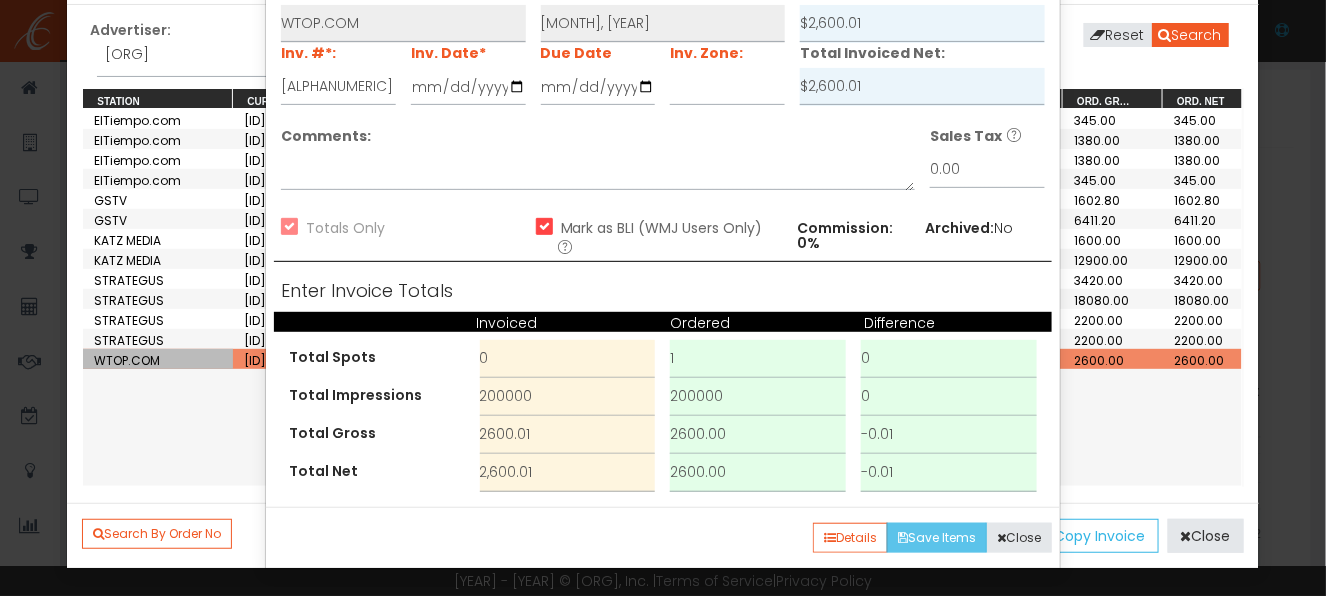 click on "Save Items" at bounding box center (937, 538) 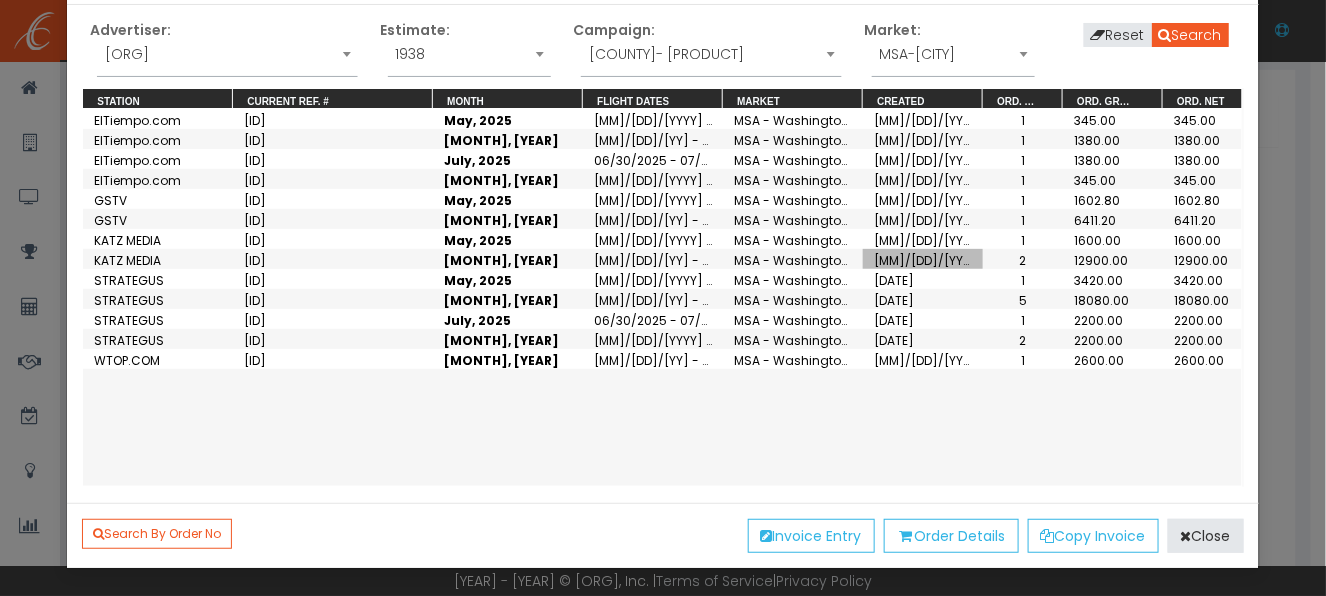 click on "[MM]/[DD]/[YYYY]" at bounding box center (923, 259) 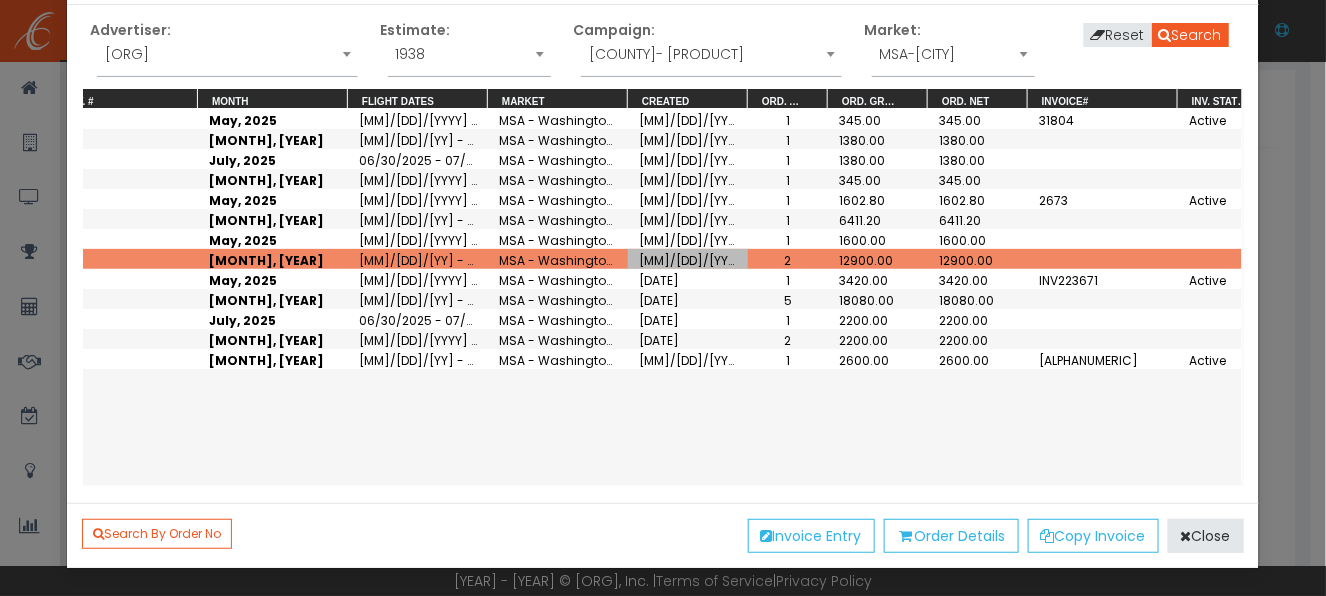 scroll, scrollTop: 0, scrollLeft: 238, axis: horizontal 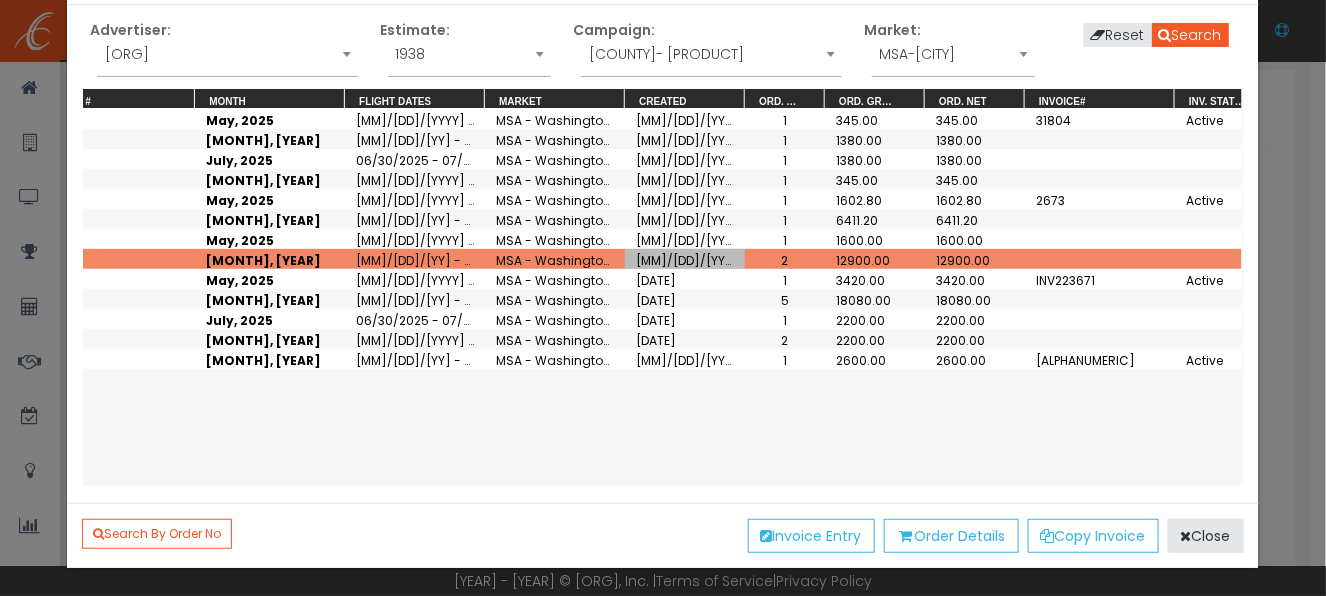 click on "1600.00" at bounding box center [875, 119] 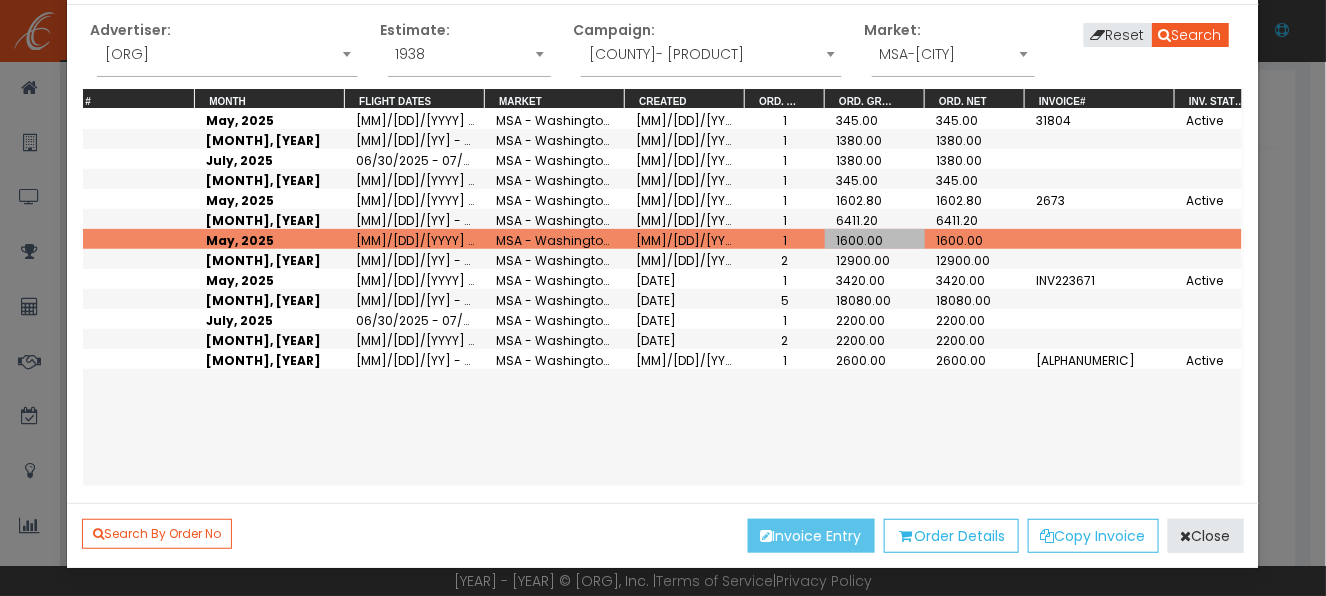 click on "Invoice Entry" at bounding box center [811, 536] 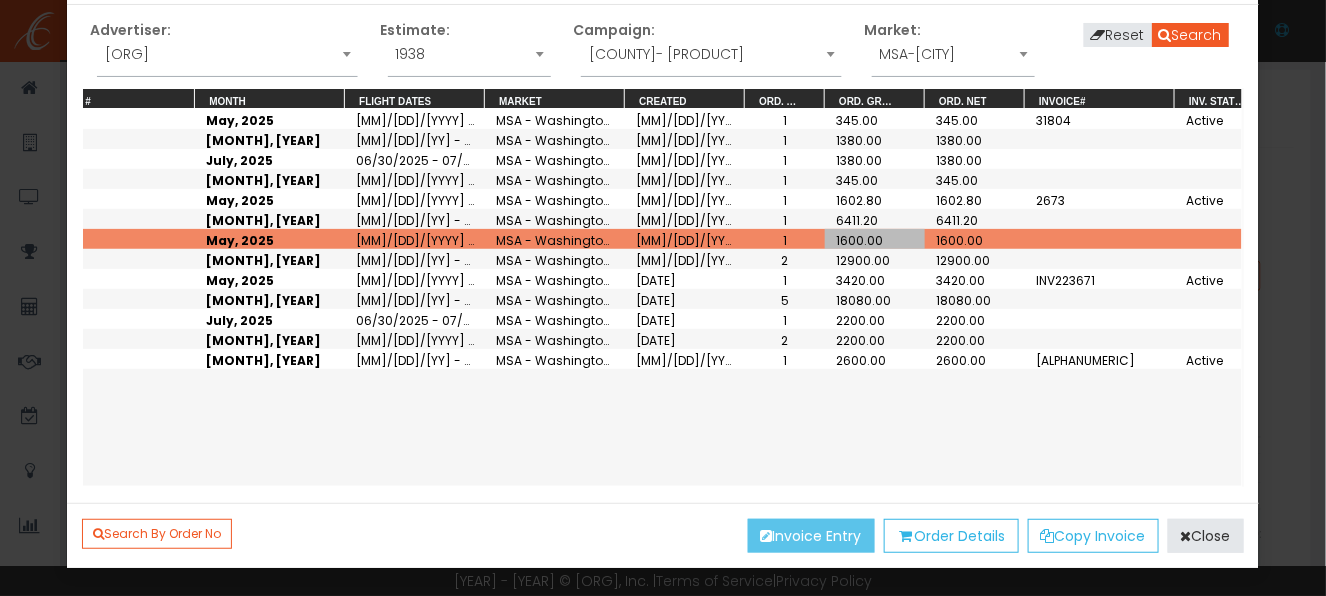 scroll, scrollTop: 0, scrollLeft: 0, axis: both 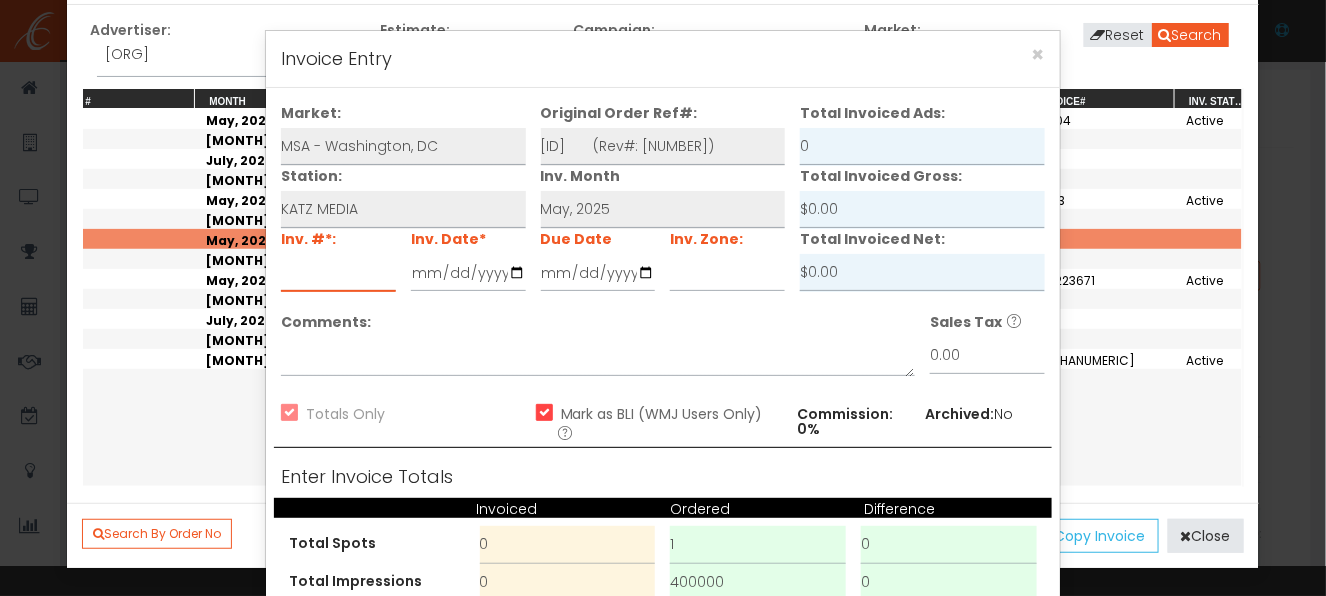 click at bounding box center (338, 273) 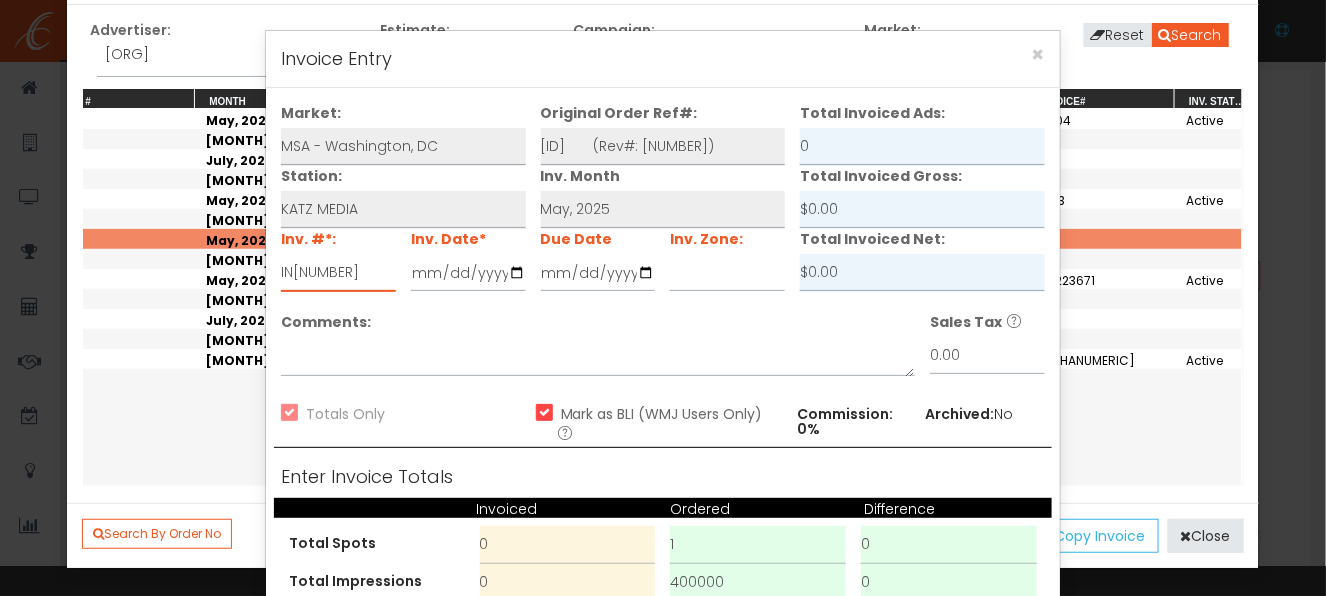 type on "IN[NUMBER]" 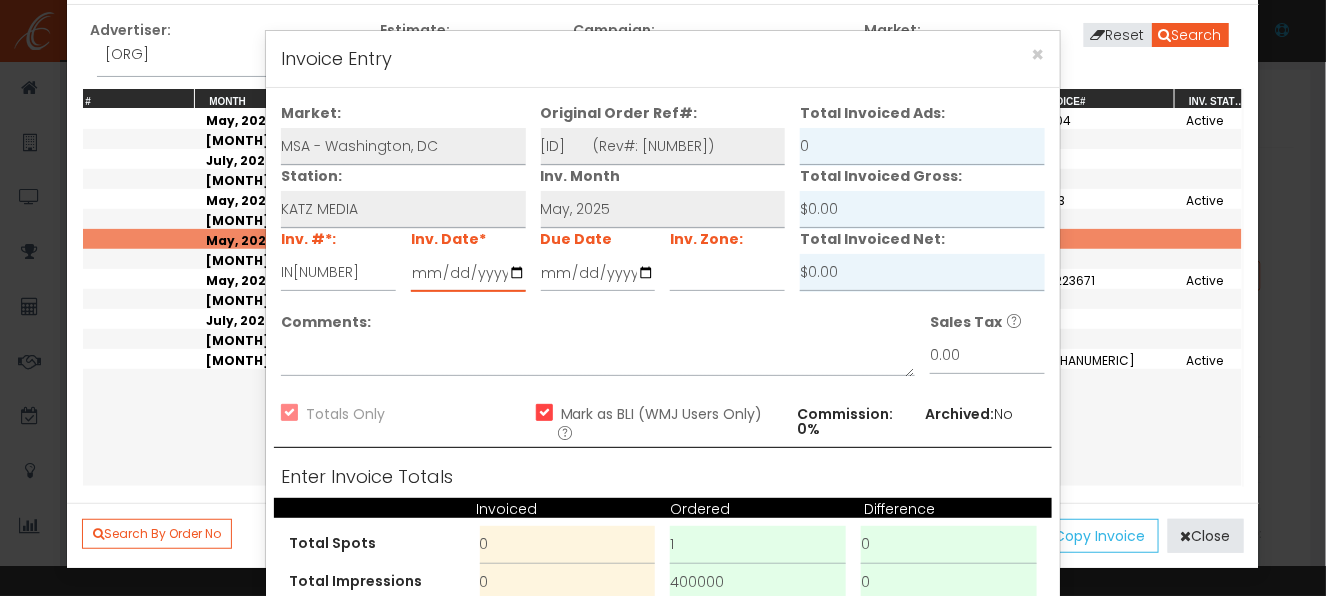 type on "[YYYY]-[MM]-[DD]" 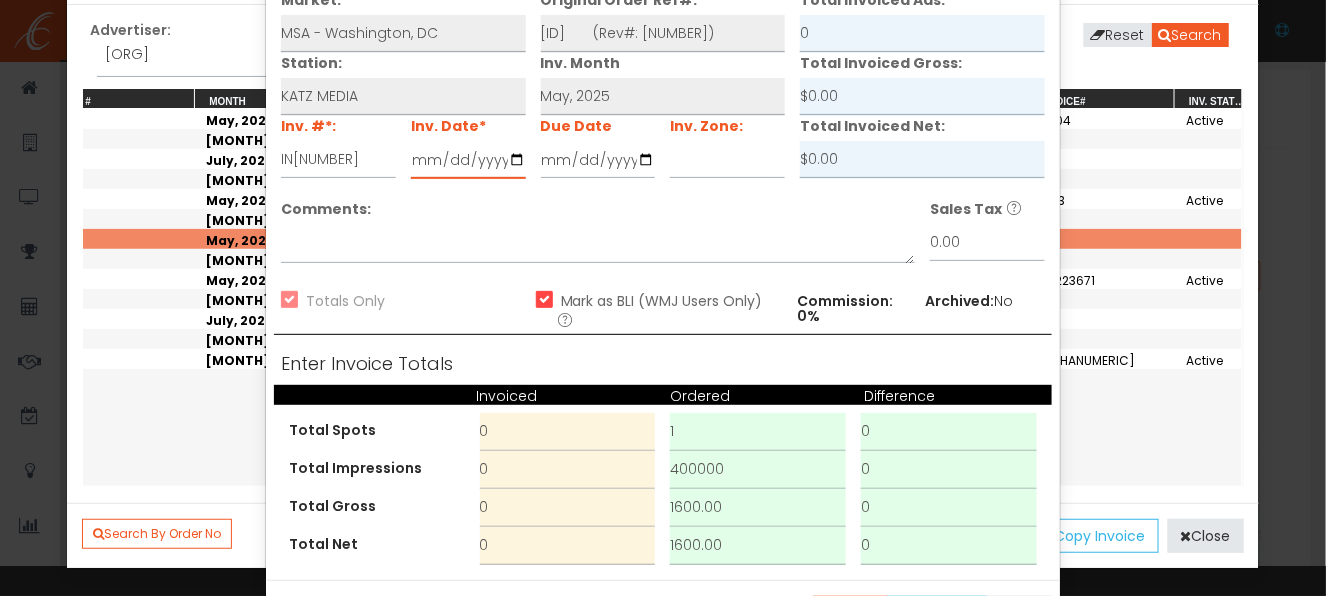 scroll, scrollTop: 186, scrollLeft: 0, axis: vertical 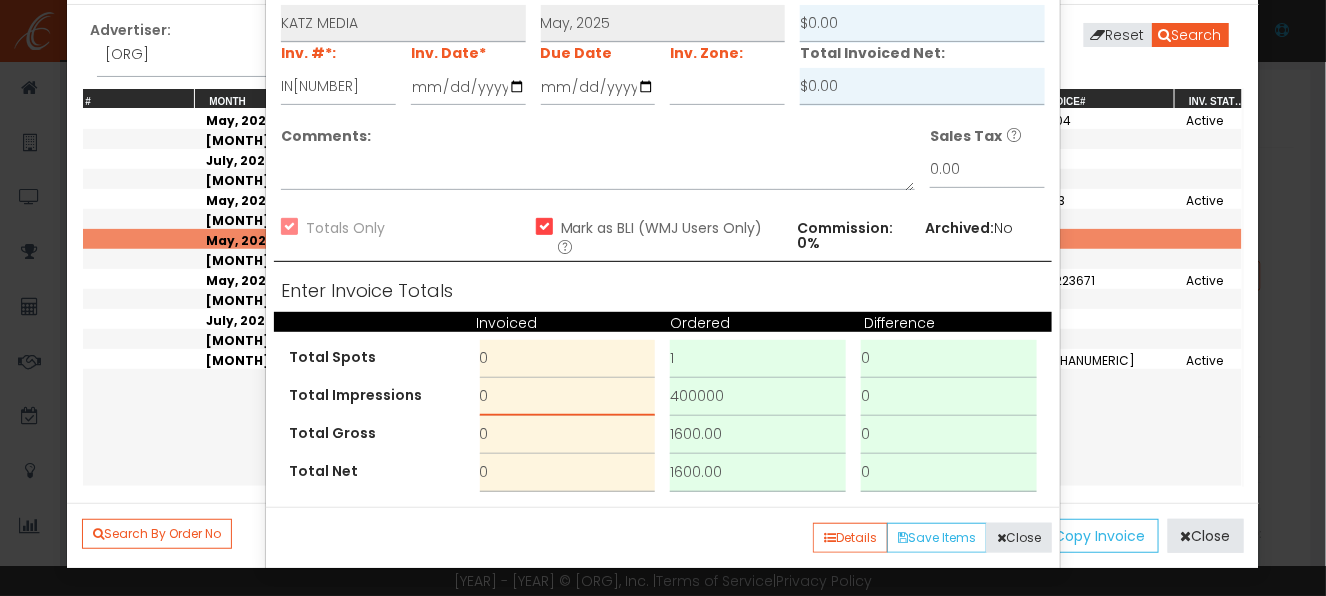 drag, startPoint x: 488, startPoint y: 390, endPoint x: 405, endPoint y: 410, distance: 85.37564 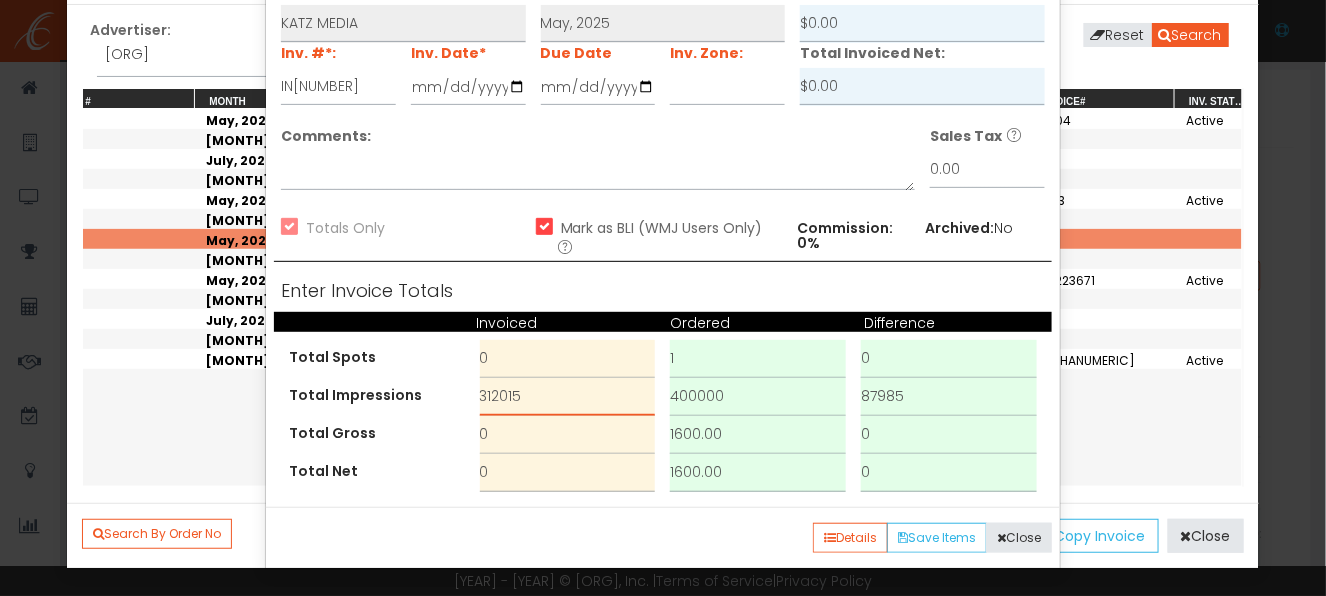 type on "312015" 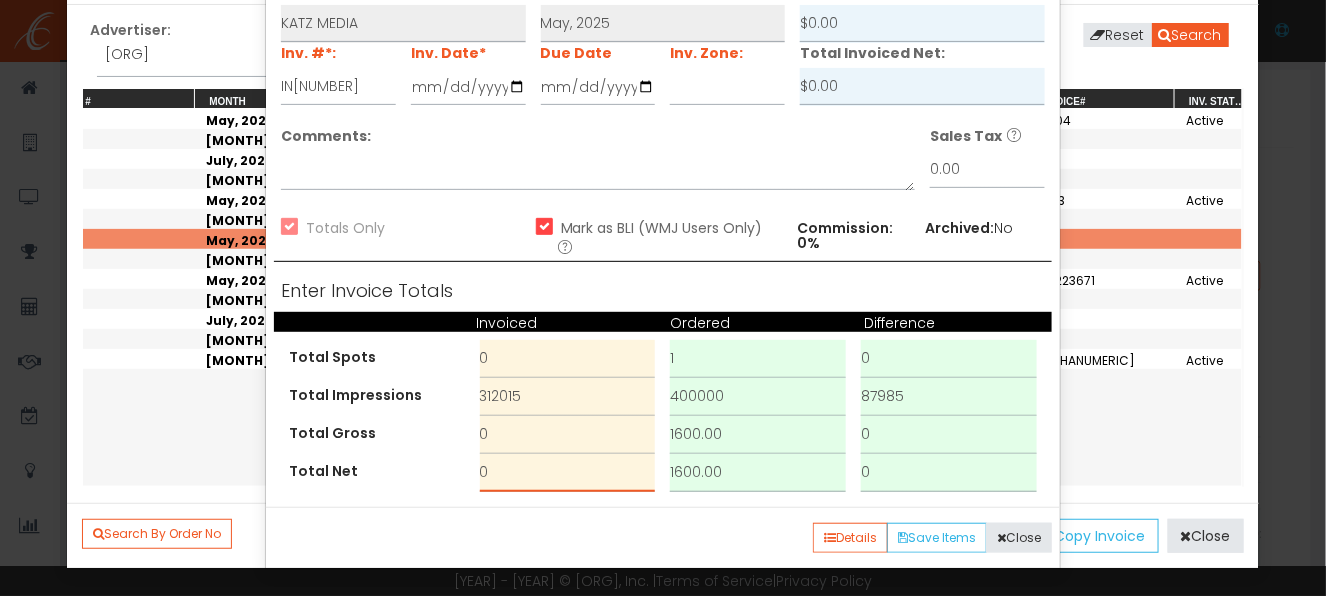 drag, startPoint x: 490, startPoint y: 466, endPoint x: 389, endPoint y: 510, distance: 110.16805 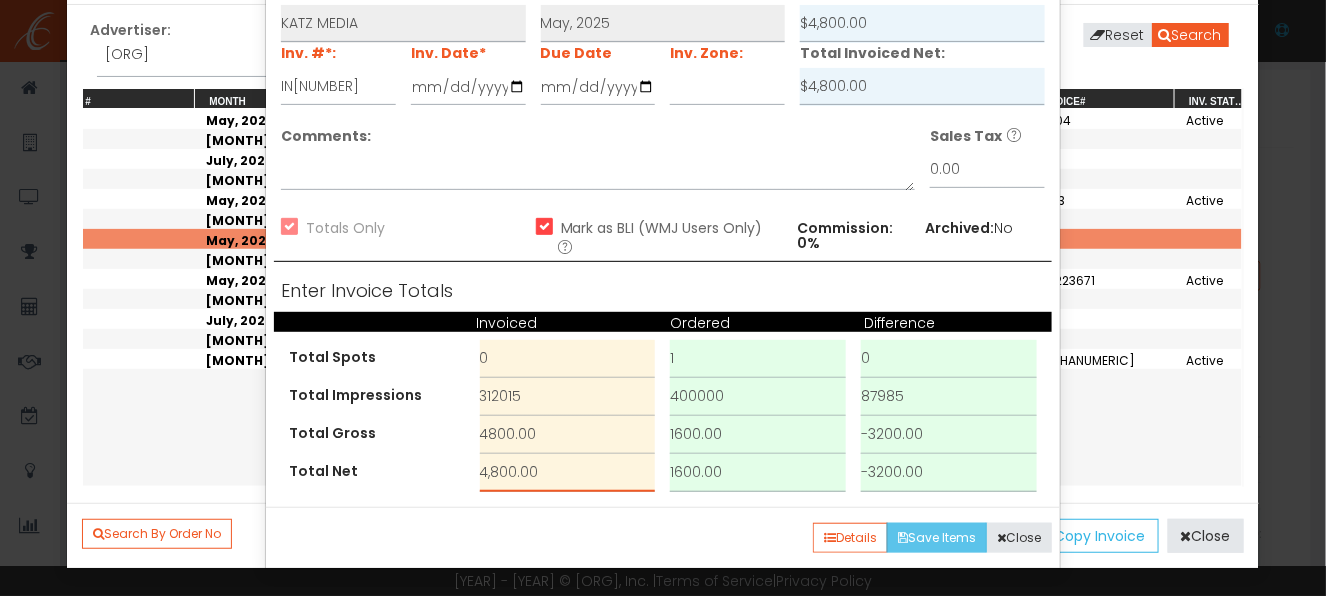 type on "4,800.00" 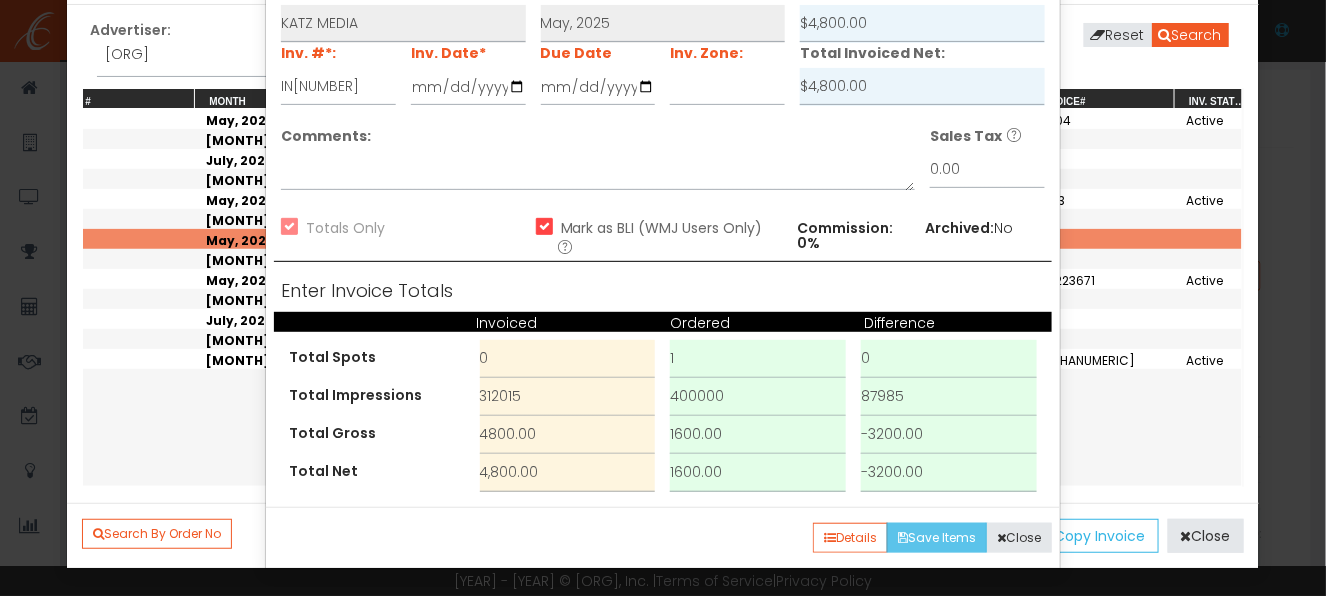click on "Save Items" at bounding box center [937, 538] 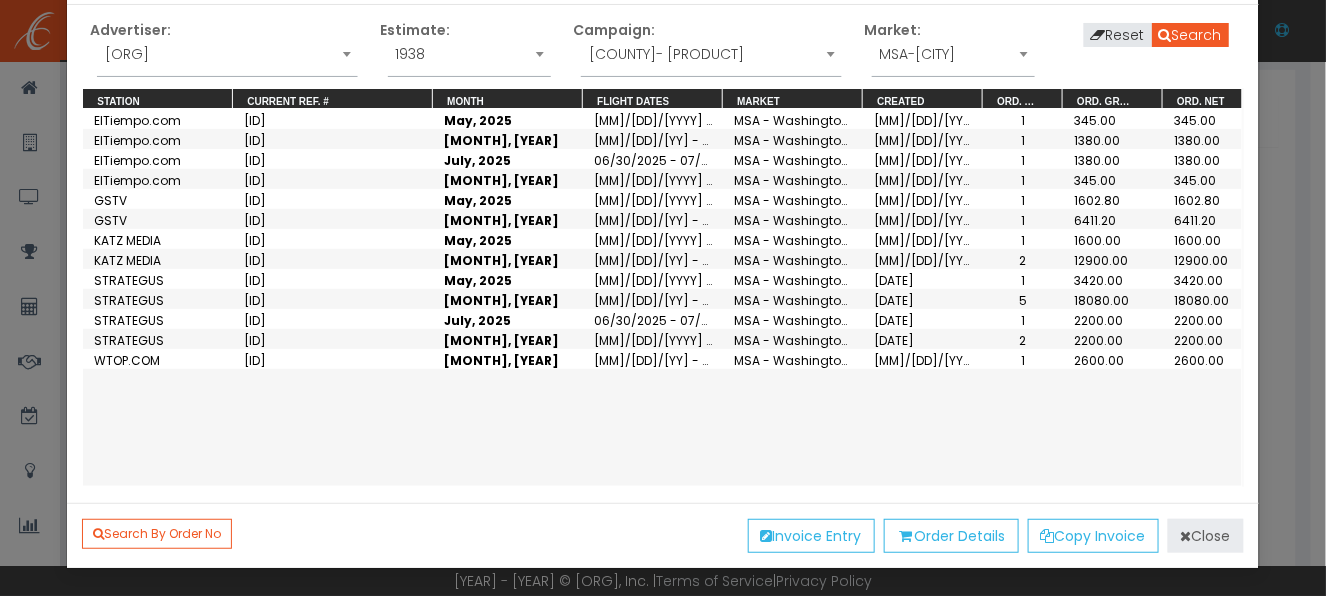 click on "Close" at bounding box center [1206, 536] 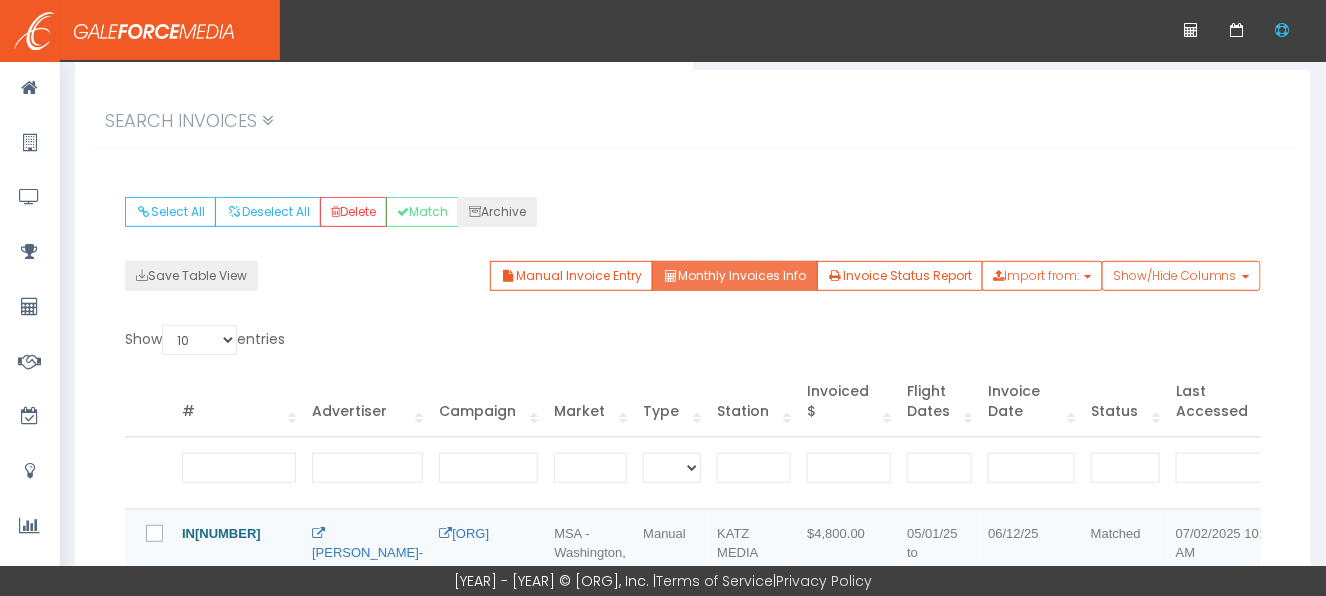 click on "Monthly Invoices Info" at bounding box center (734, 276) 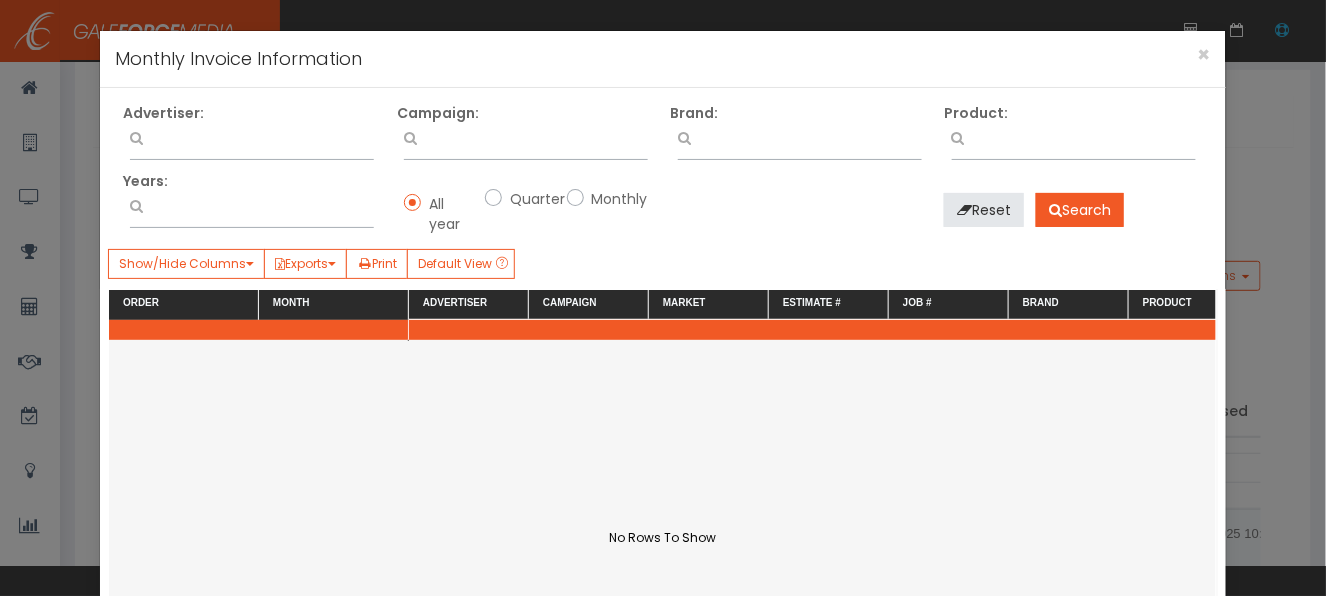 click at bounding box center (252, 135) 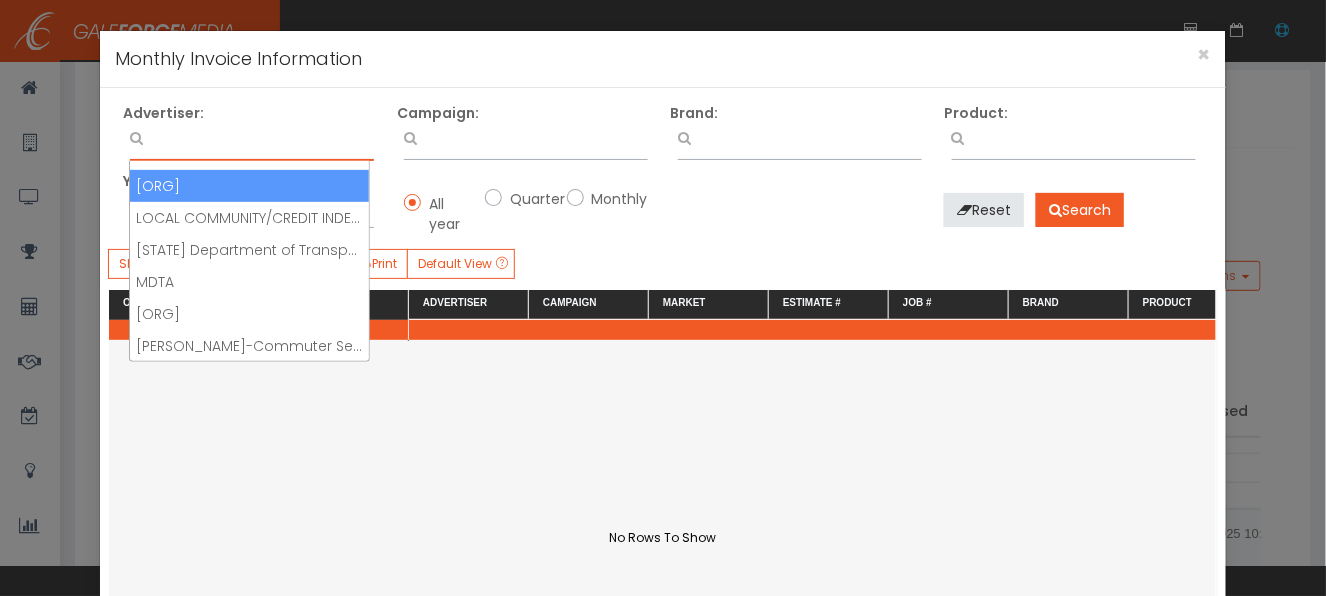 scroll, scrollTop: 599, scrollLeft: 0, axis: vertical 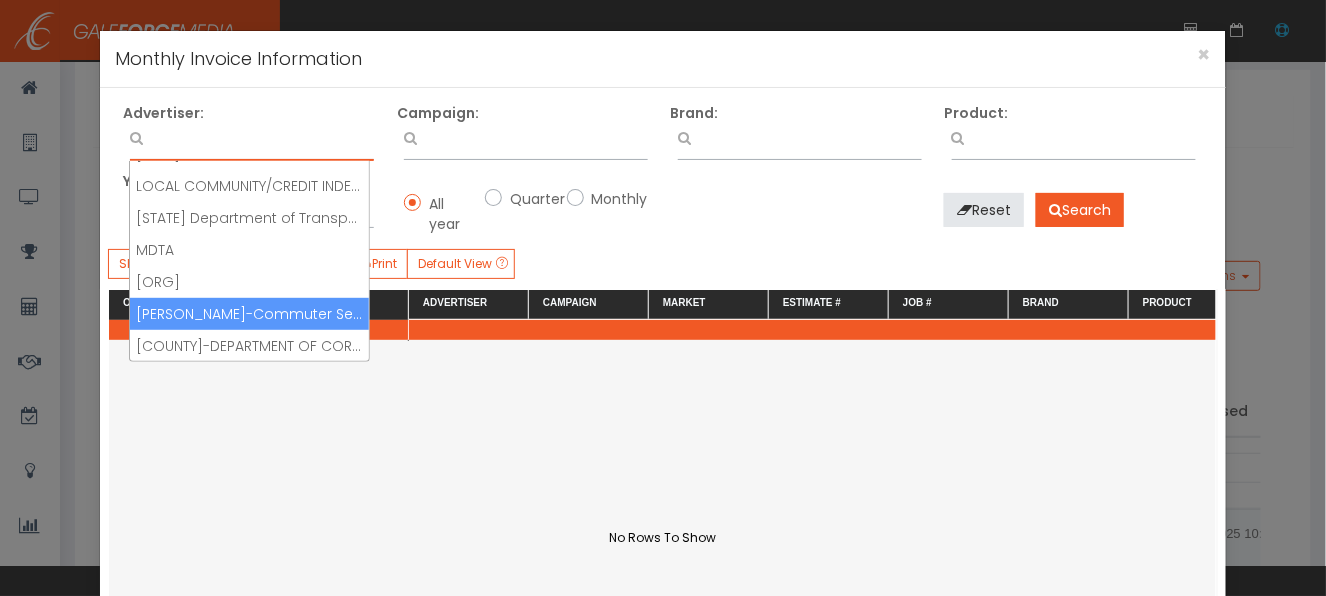click on "[PERSON_NAME]-Commuter Services" at bounding box center (249, 314) 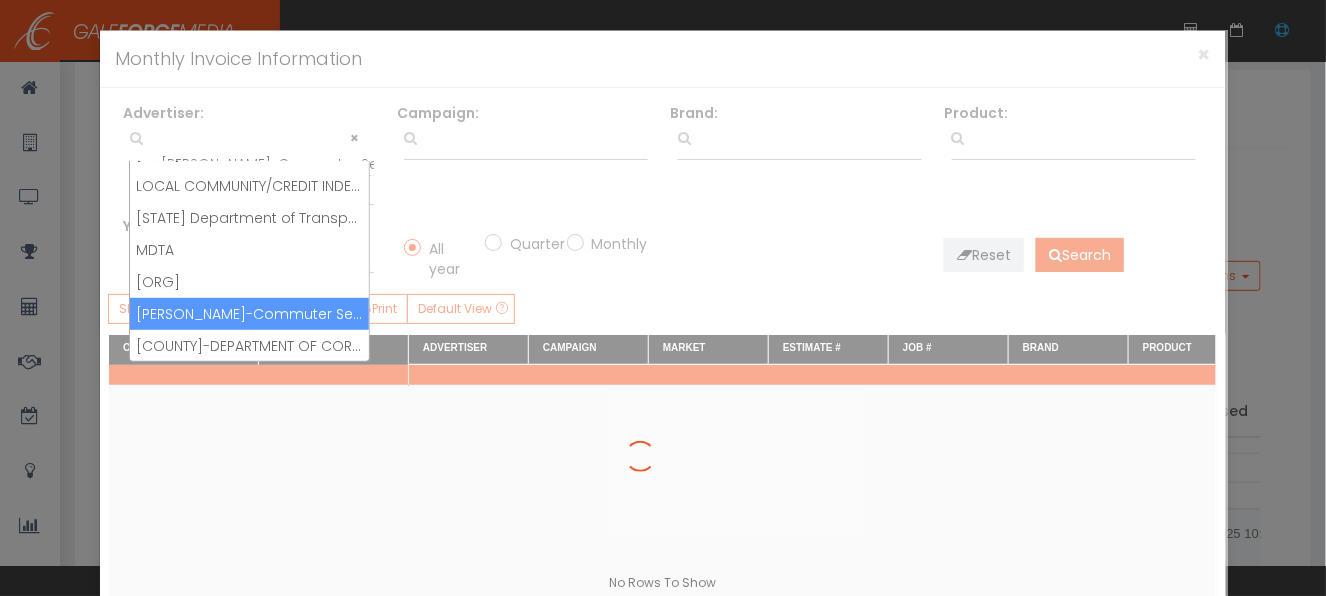 scroll, scrollTop: 504, scrollLeft: 0, axis: vertical 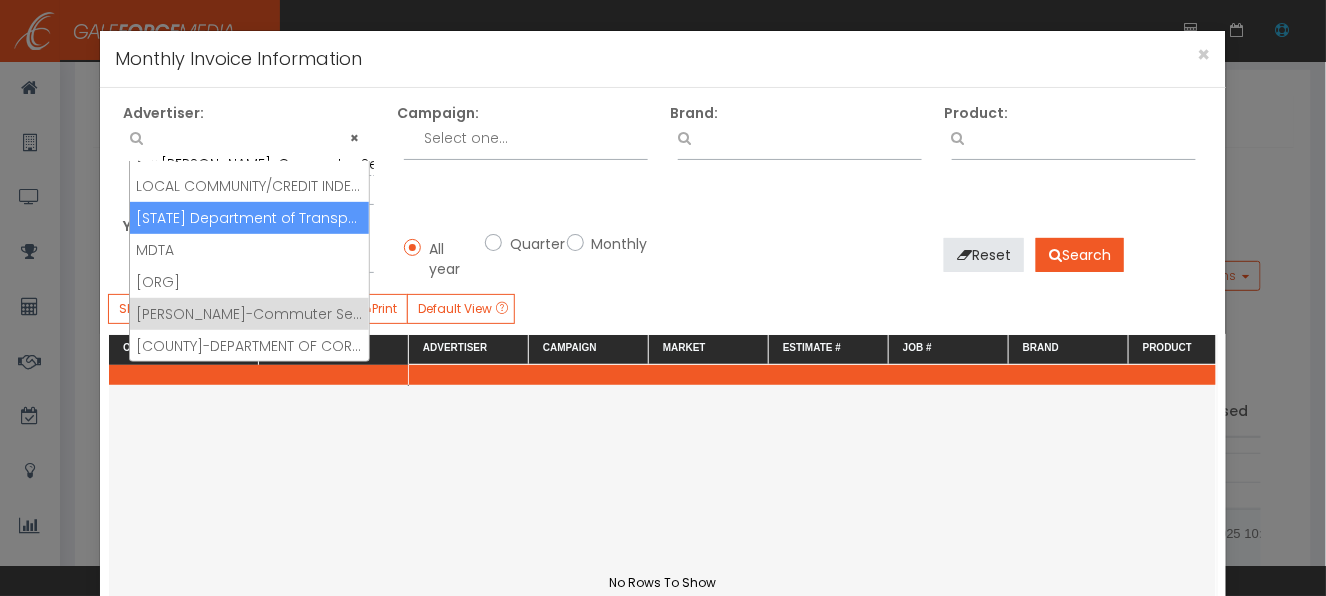 click at bounding box center [544, 138] 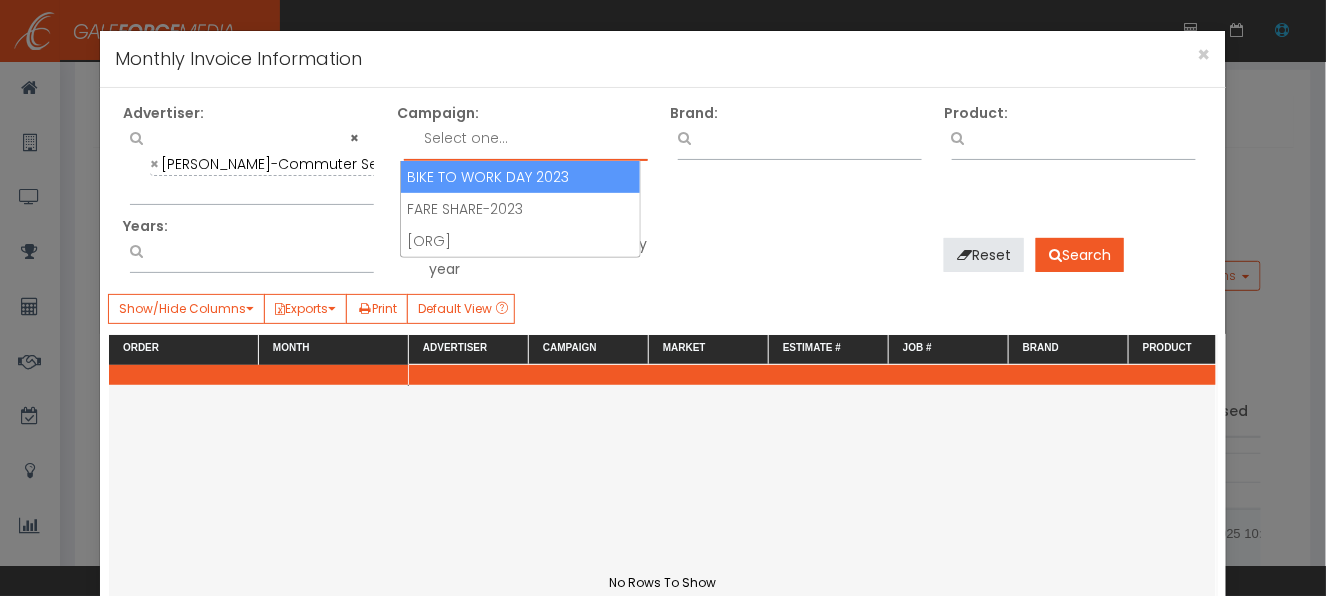 click on "× [PERSON_NAME]-Commuter Services" at bounding box center [285, 164] 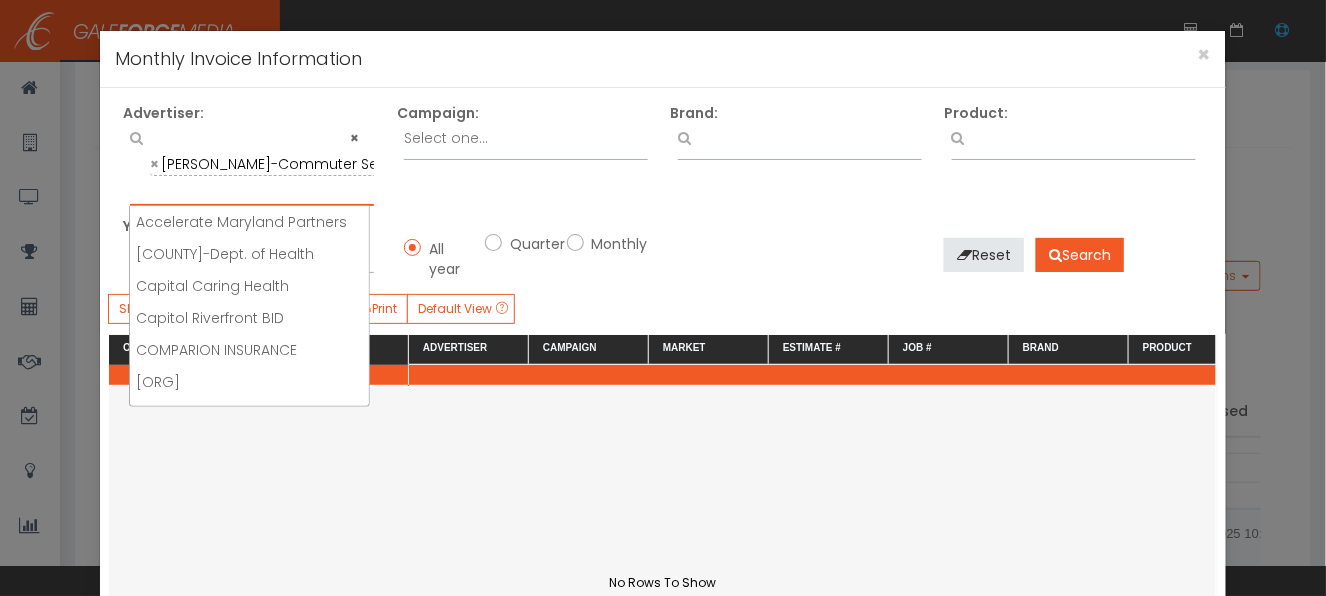 scroll, scrollTop: 608, scrollLeft: 0, axis: vertical 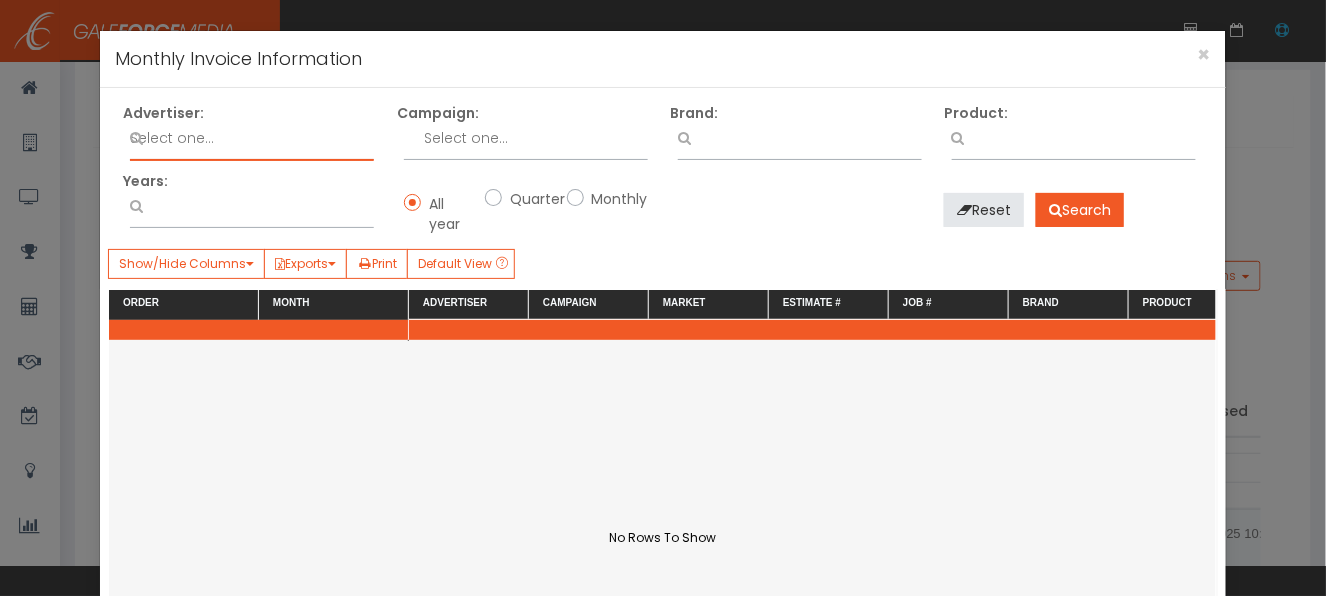 click at bounding box center (252, 142) 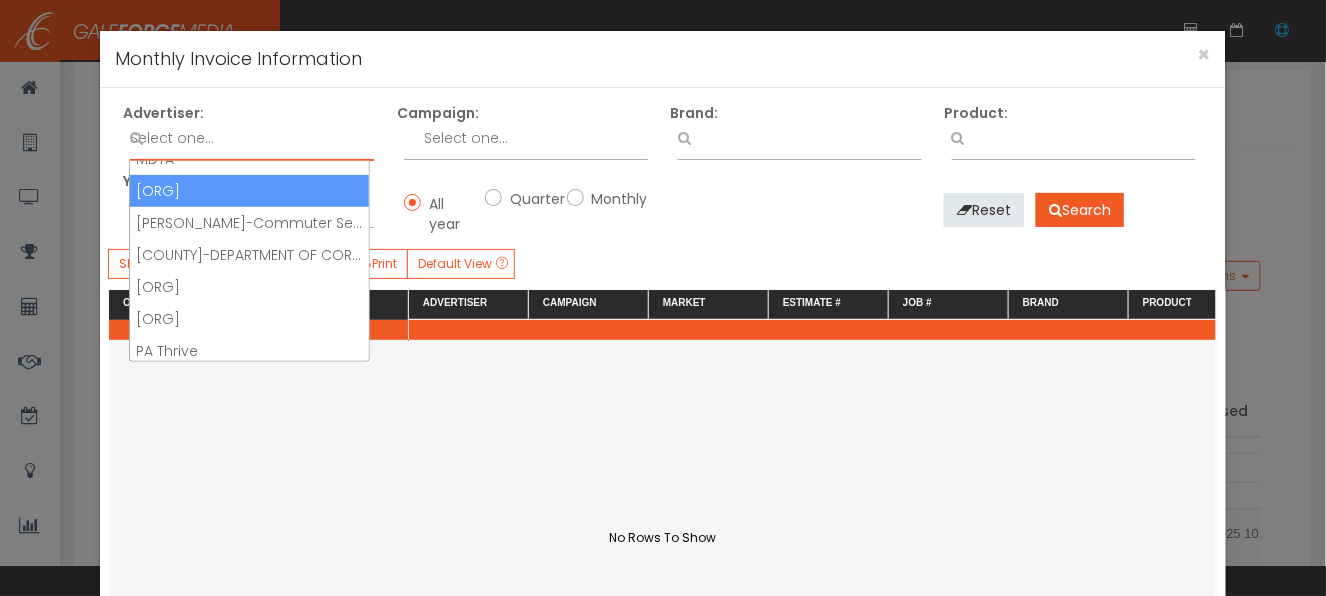 scroll, scrollTop: 700, scrollLeft: 0, axis: vertical 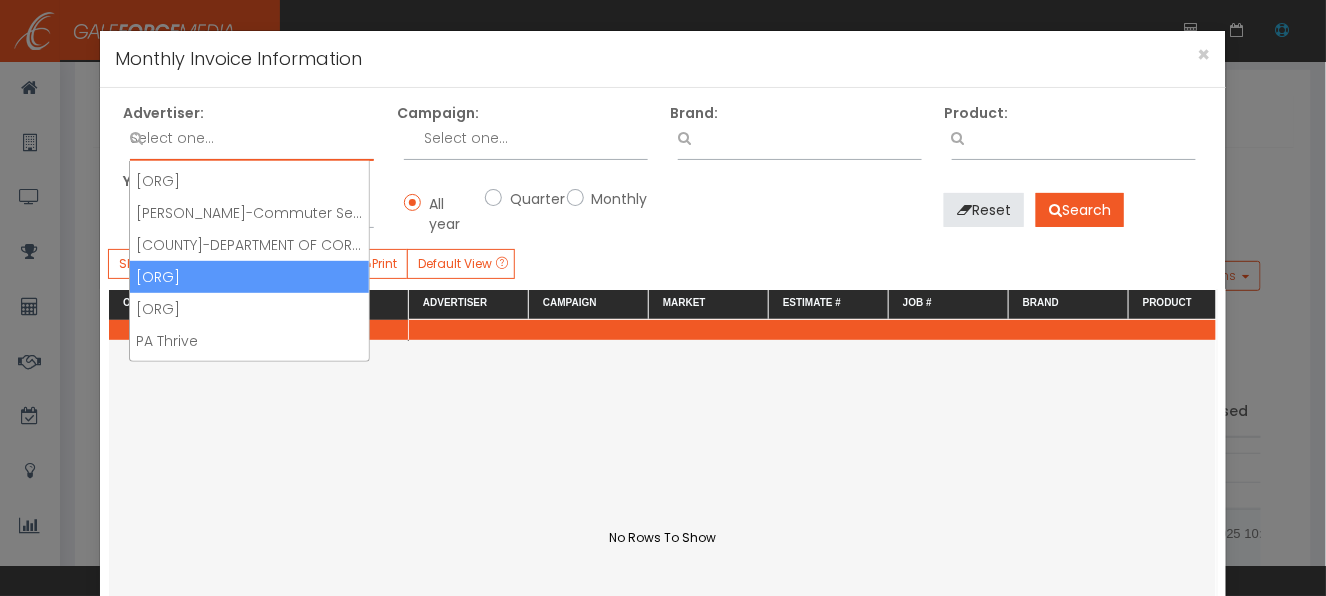 click on "[ORG]" at bounding box center (249, 277) 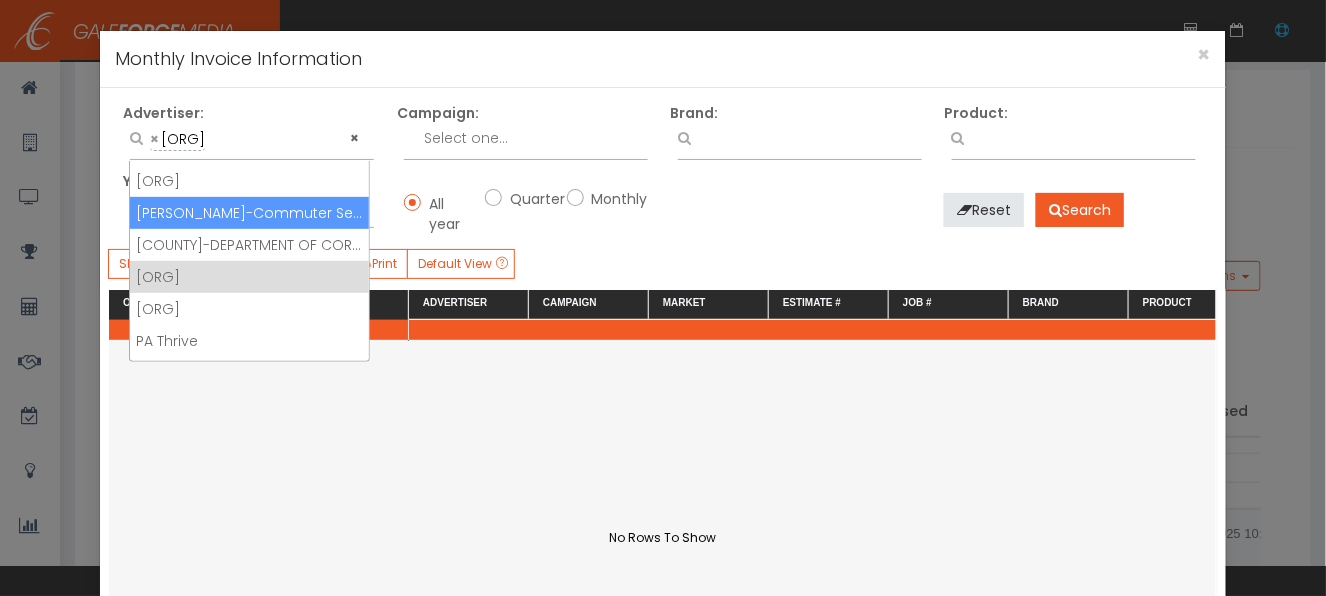 click at bounding box center (544, 138) 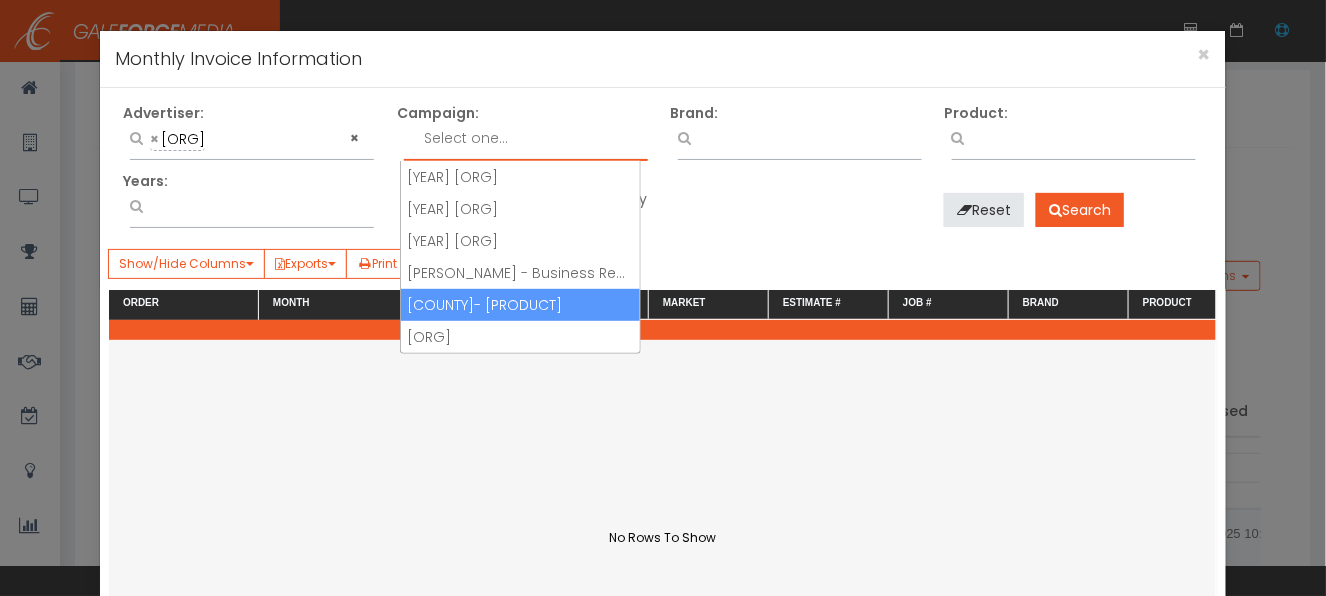 scroll, scrollTop: 87, scrollLeft: 0, axis: vertical 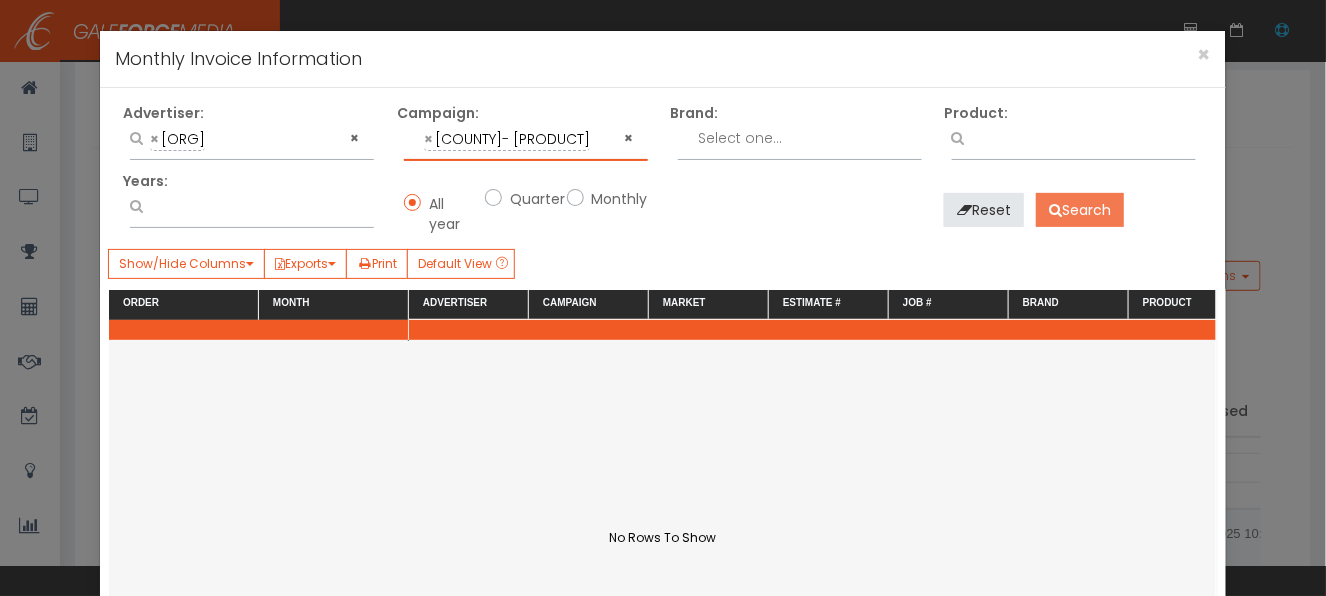 click on "Search" at bounding box center [1080, 210] 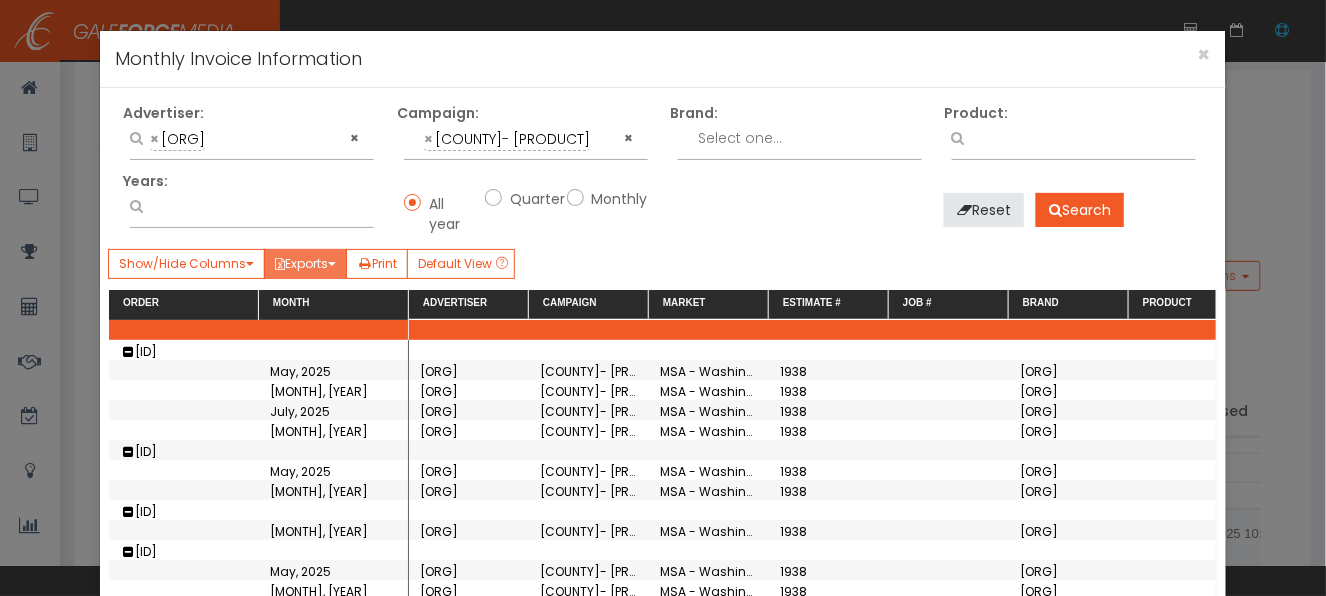 click on "Exports" at bounding box center [305, 264] 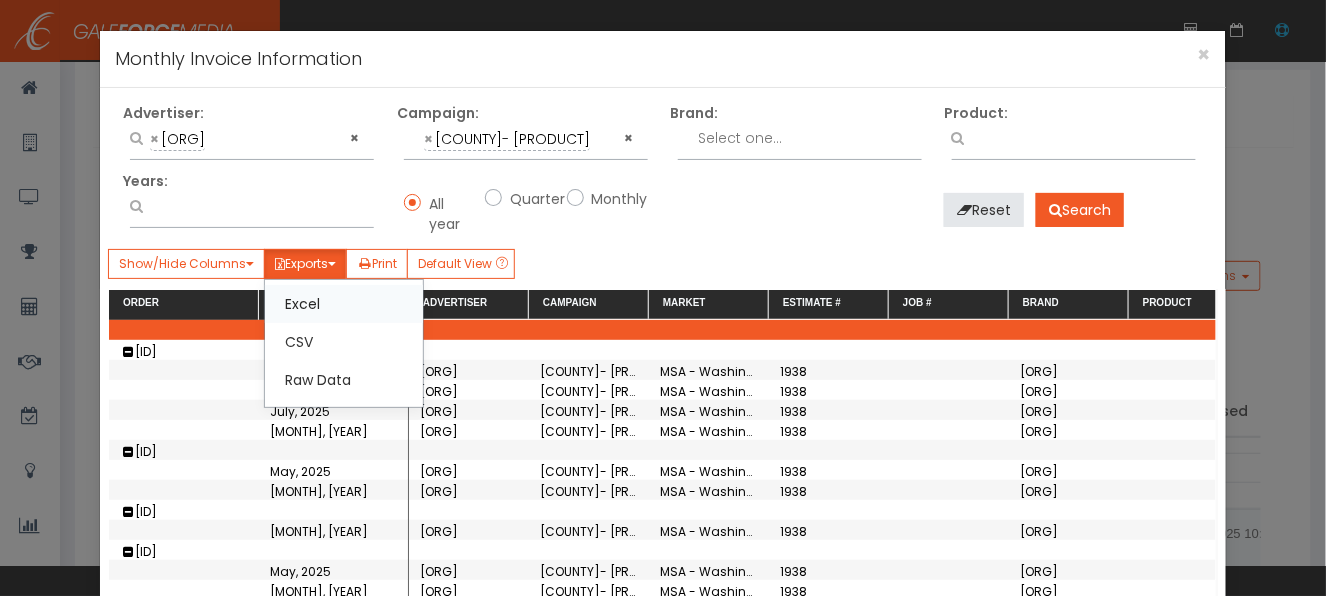 click on "Excel" at bounding box center (344, 304) 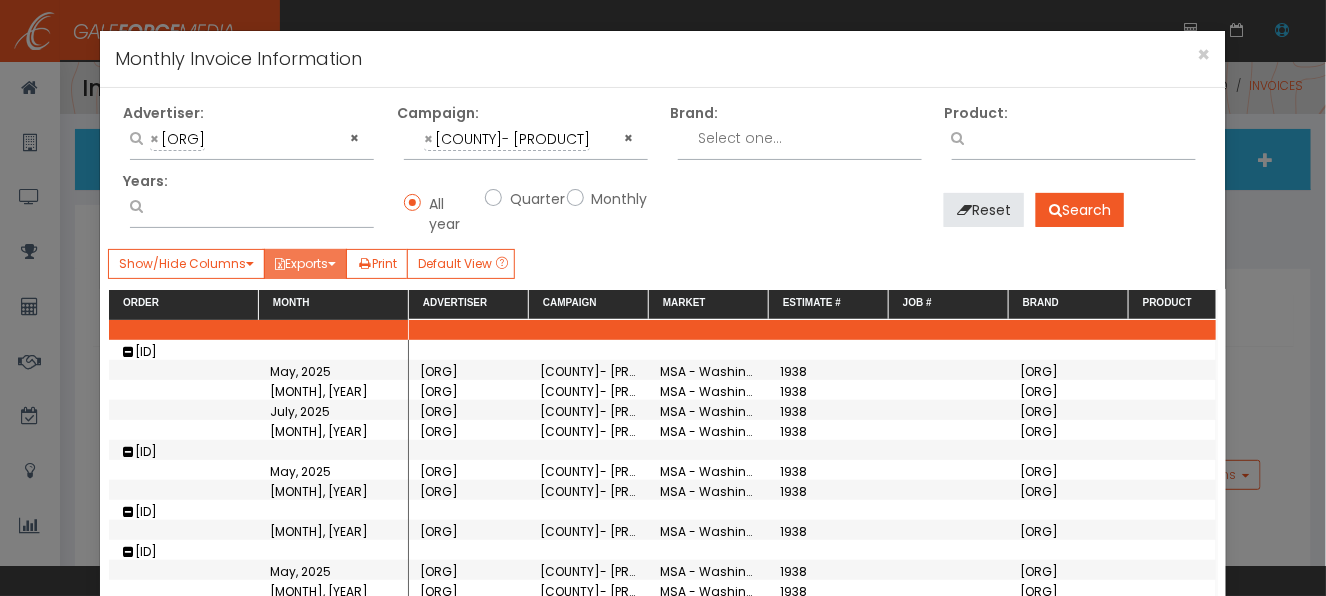 click on "Exports" at bounding box center [305, 264] 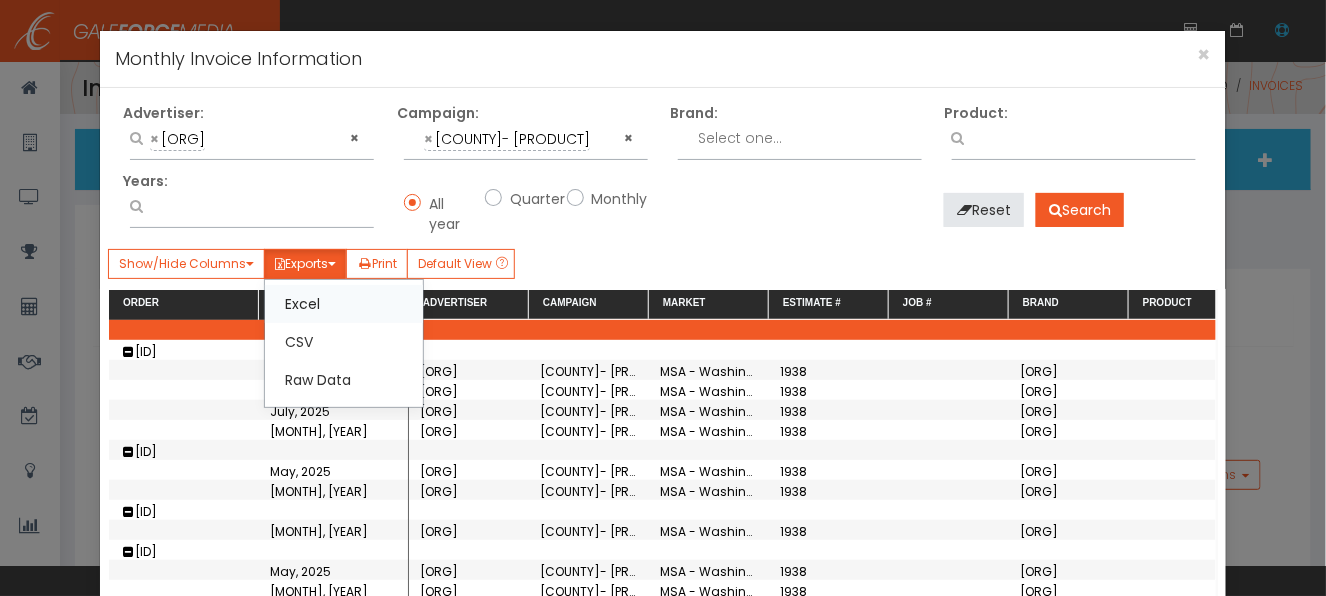 click on "Excel" at bounding box center (344, 304) 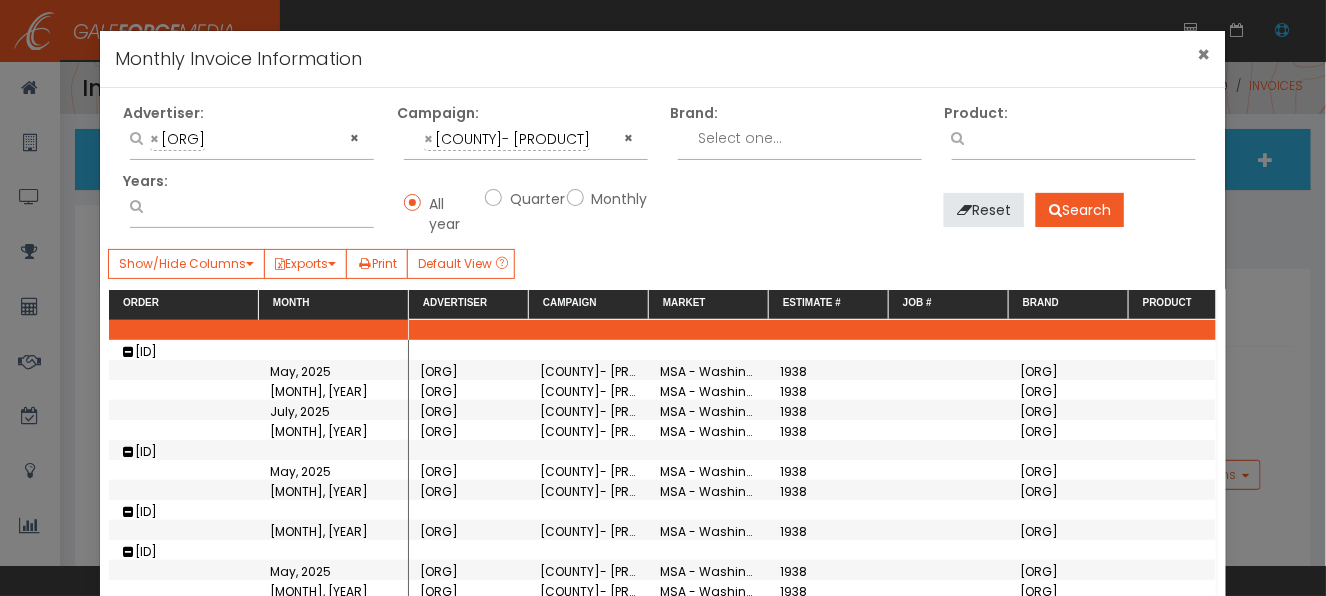 click on "×" at bounding box center [1204, 54] 